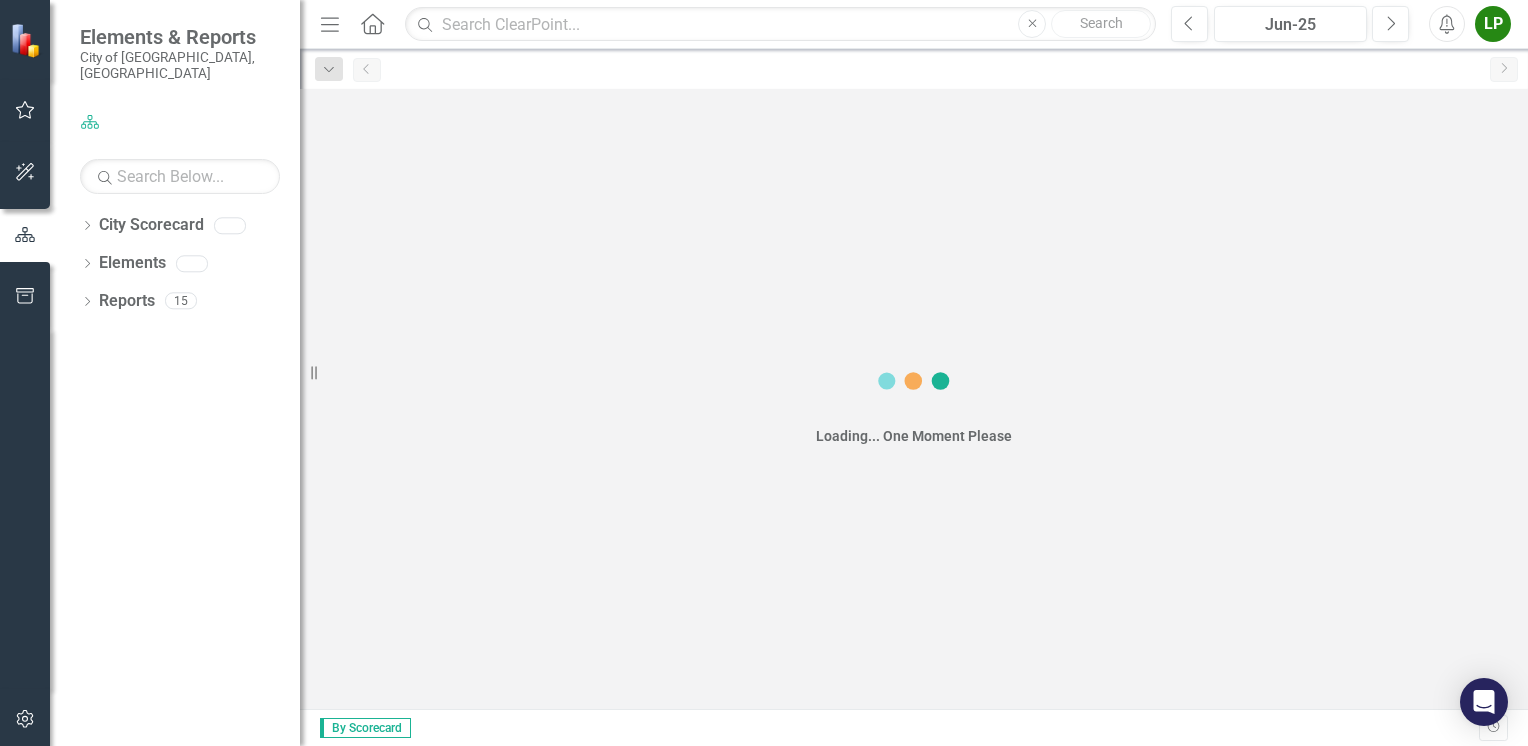scroll, scrollTop: 0, scrollLeft: 0, axis: both 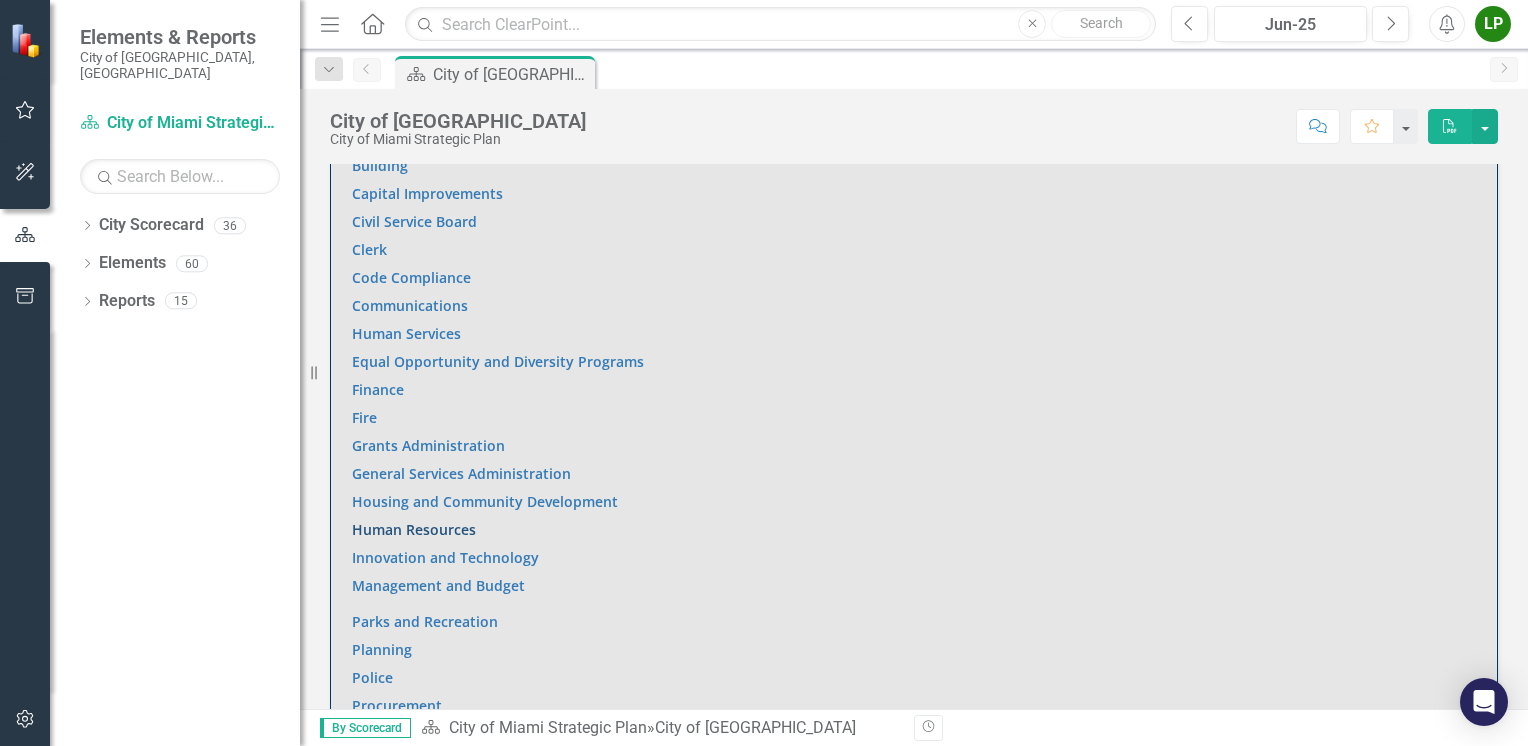 click on "Human Resources" at bounding box center [414, 529] 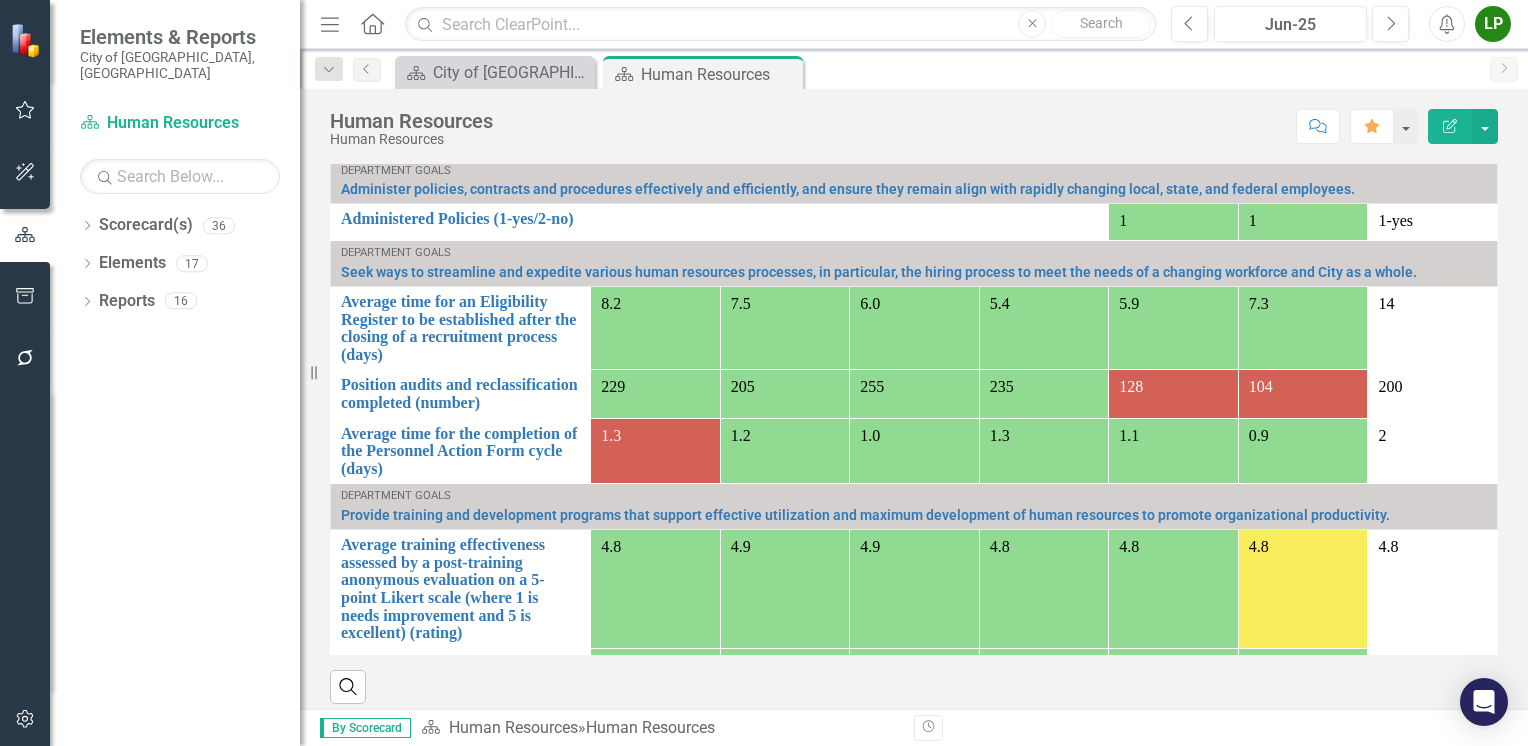 scroll, scrollTop: 1000, scrollLeft: 0, axis: vertical 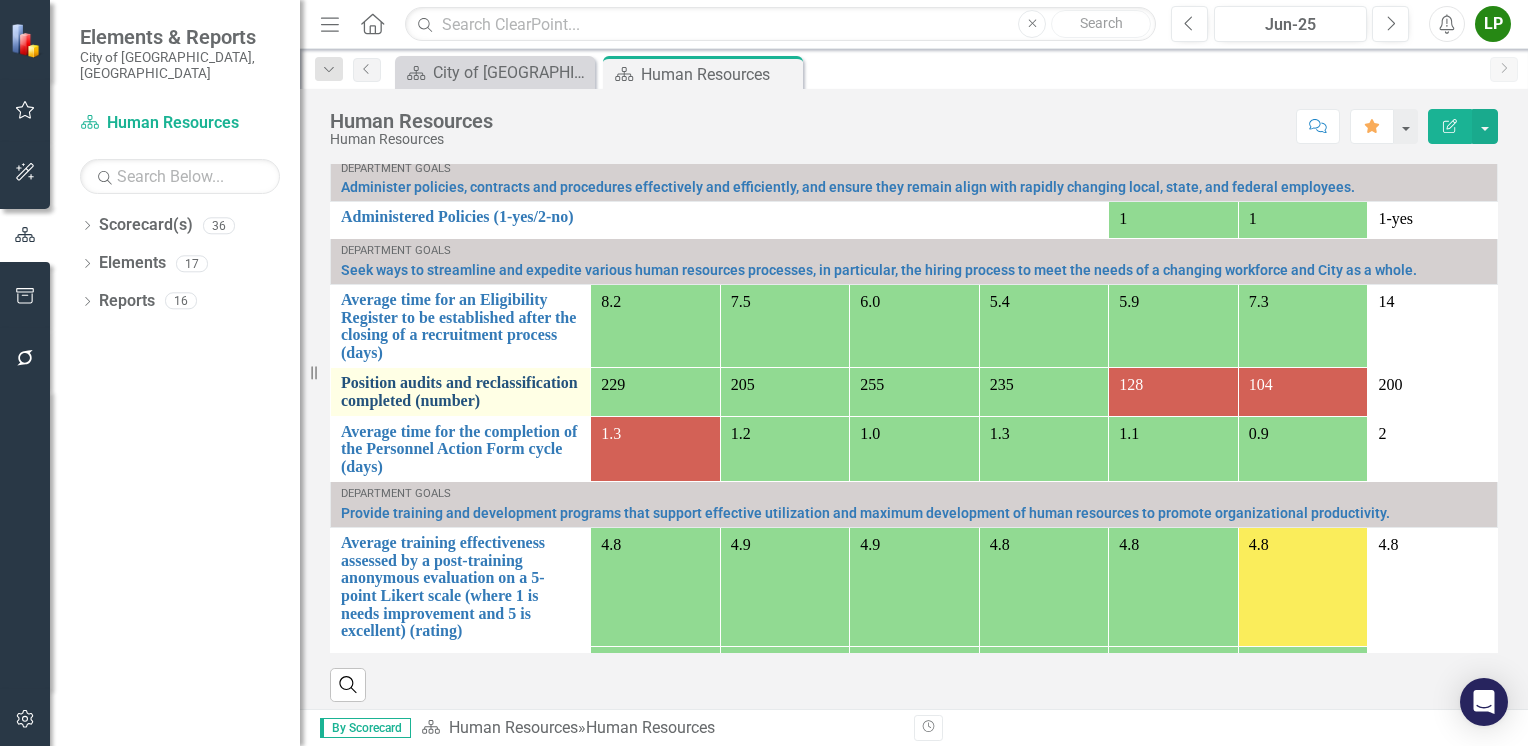 click on "Position audits and reclassification completed (number)" at bounding box center [460, 391] 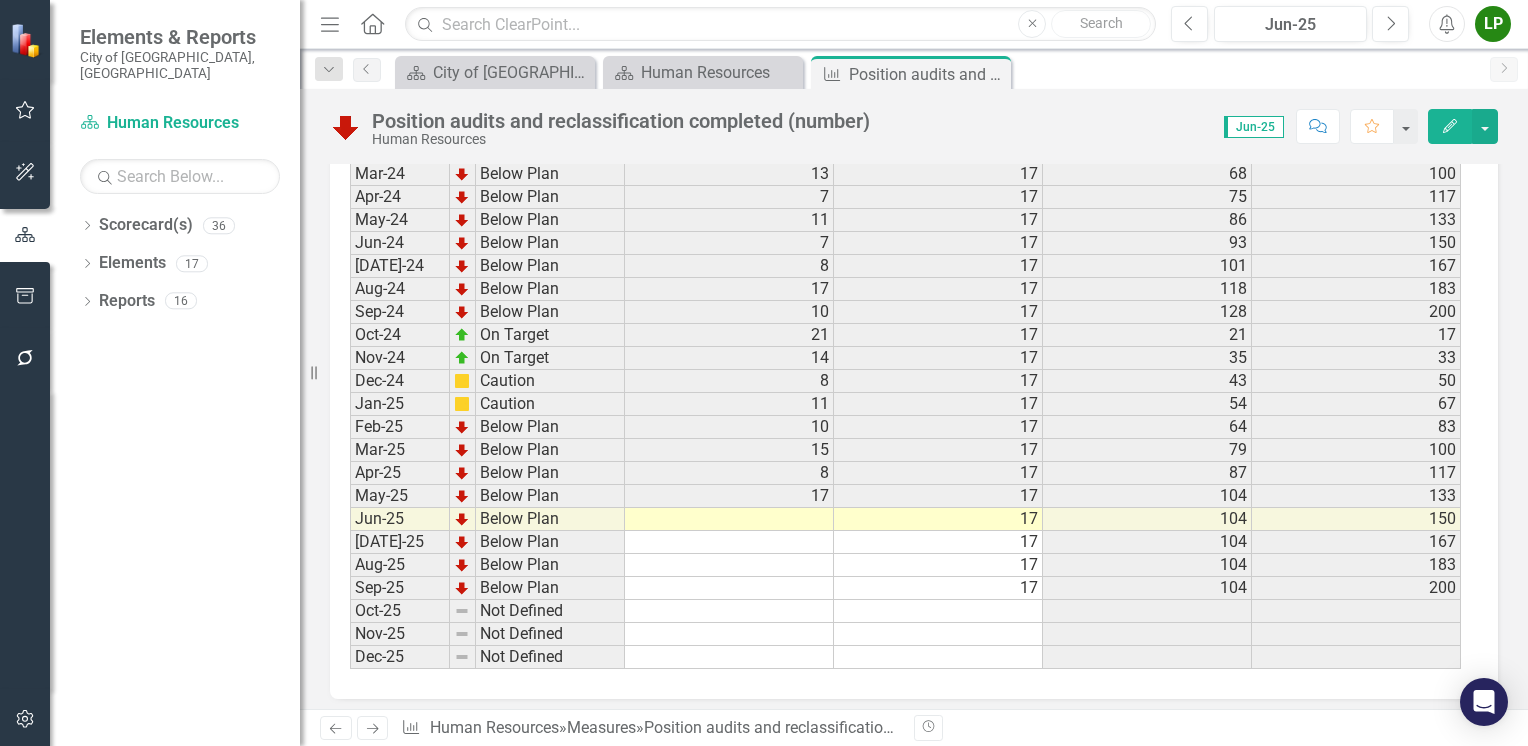 scroll, scrollTop: 2765, scrollLeft: 0, axis: vertical 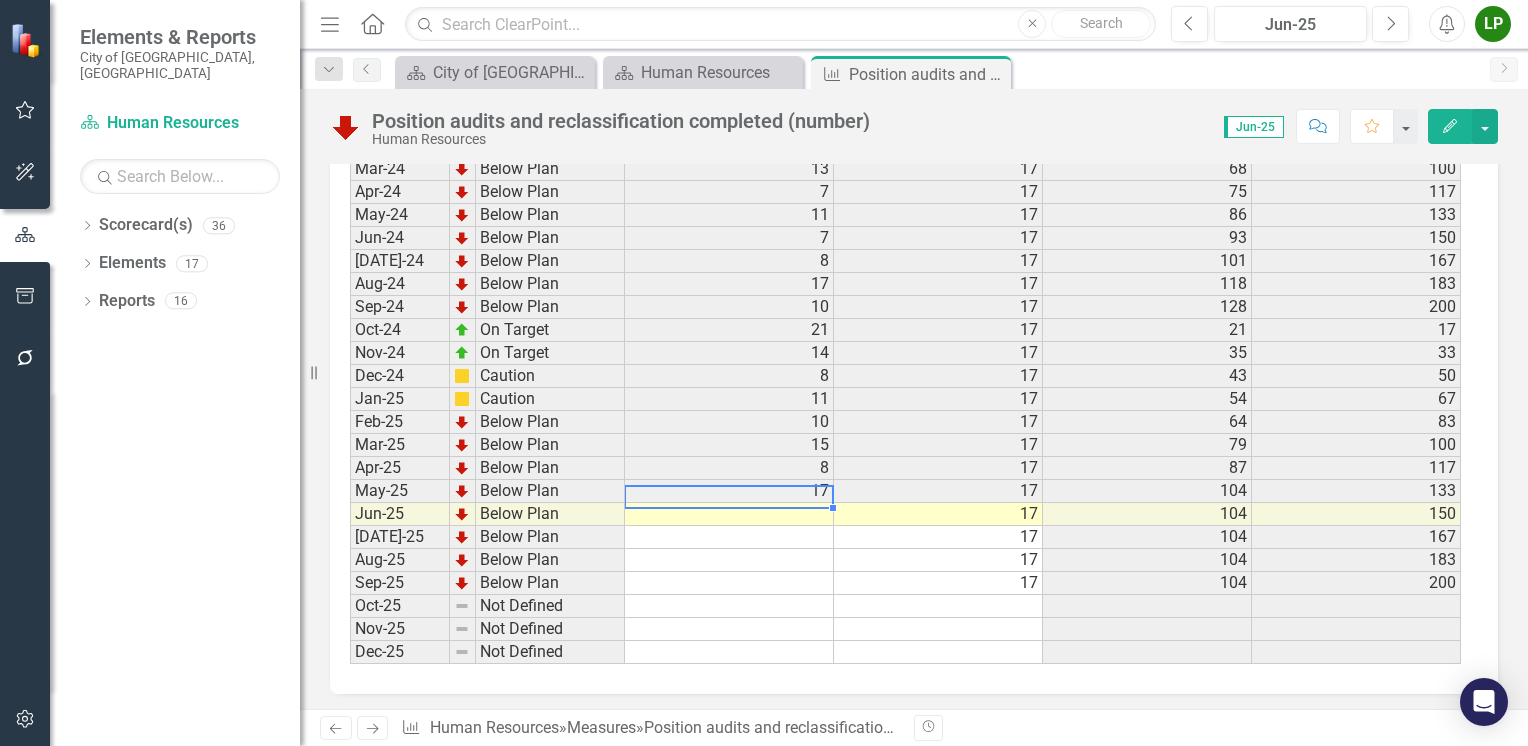 click at bounding box center (729, 514) 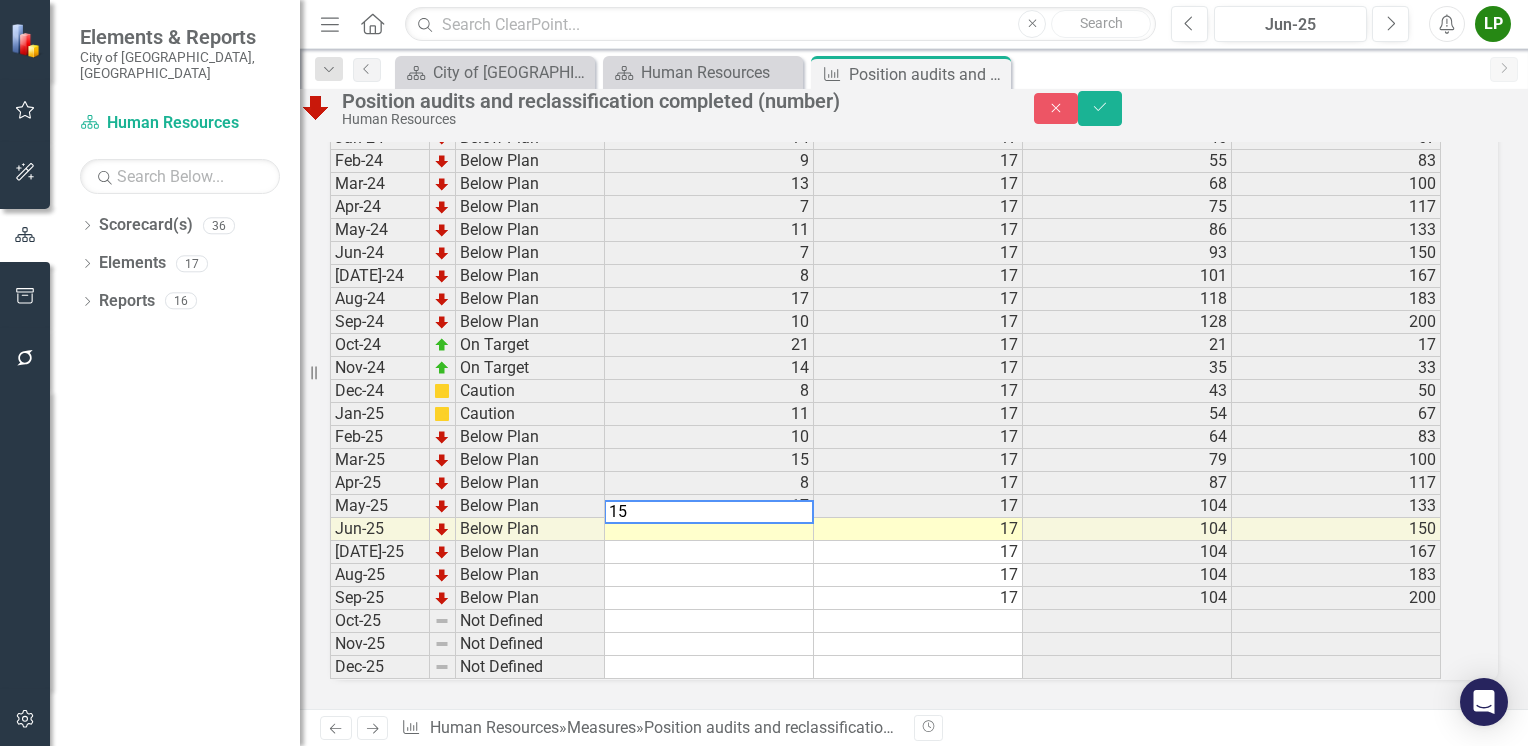 type on "15" 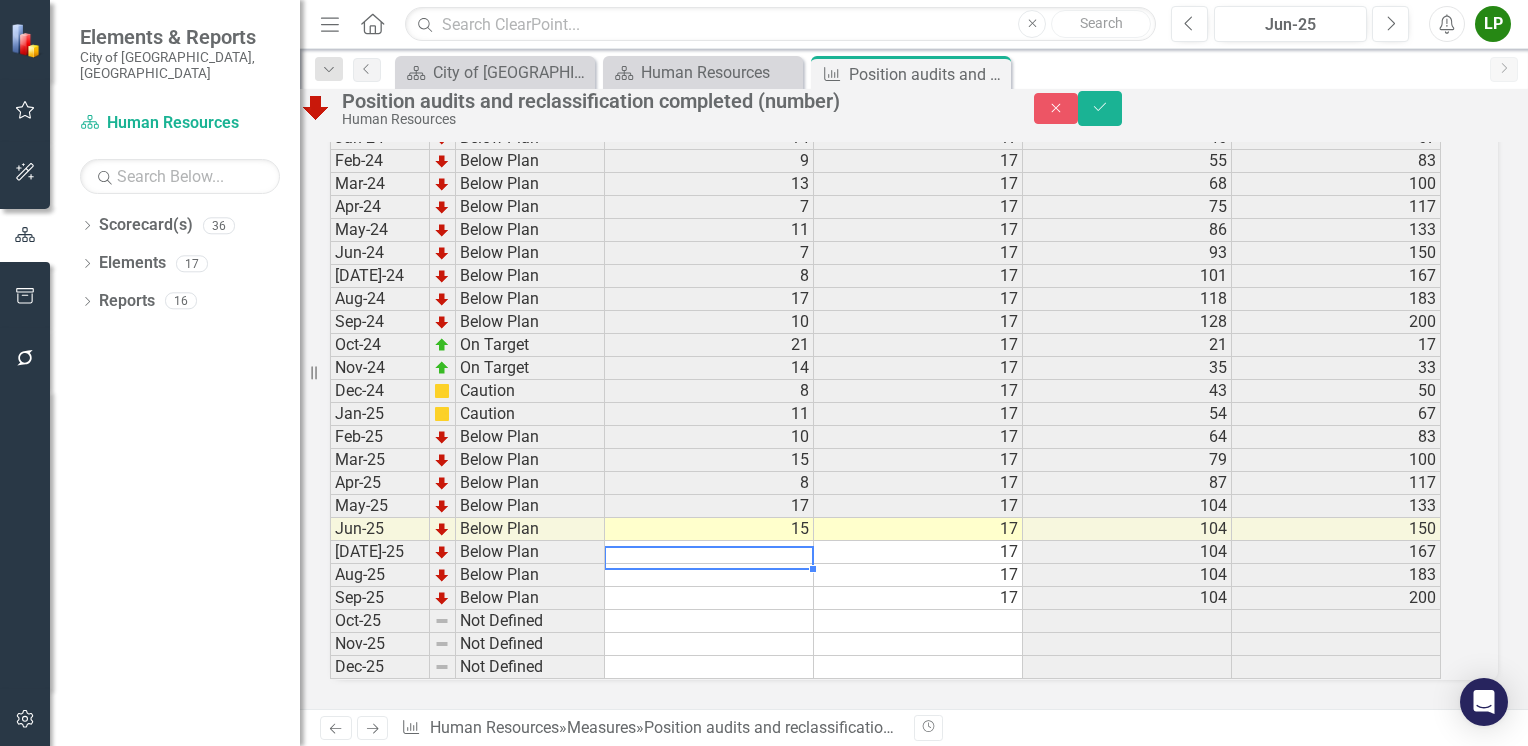click at bounding box center (709, 575) 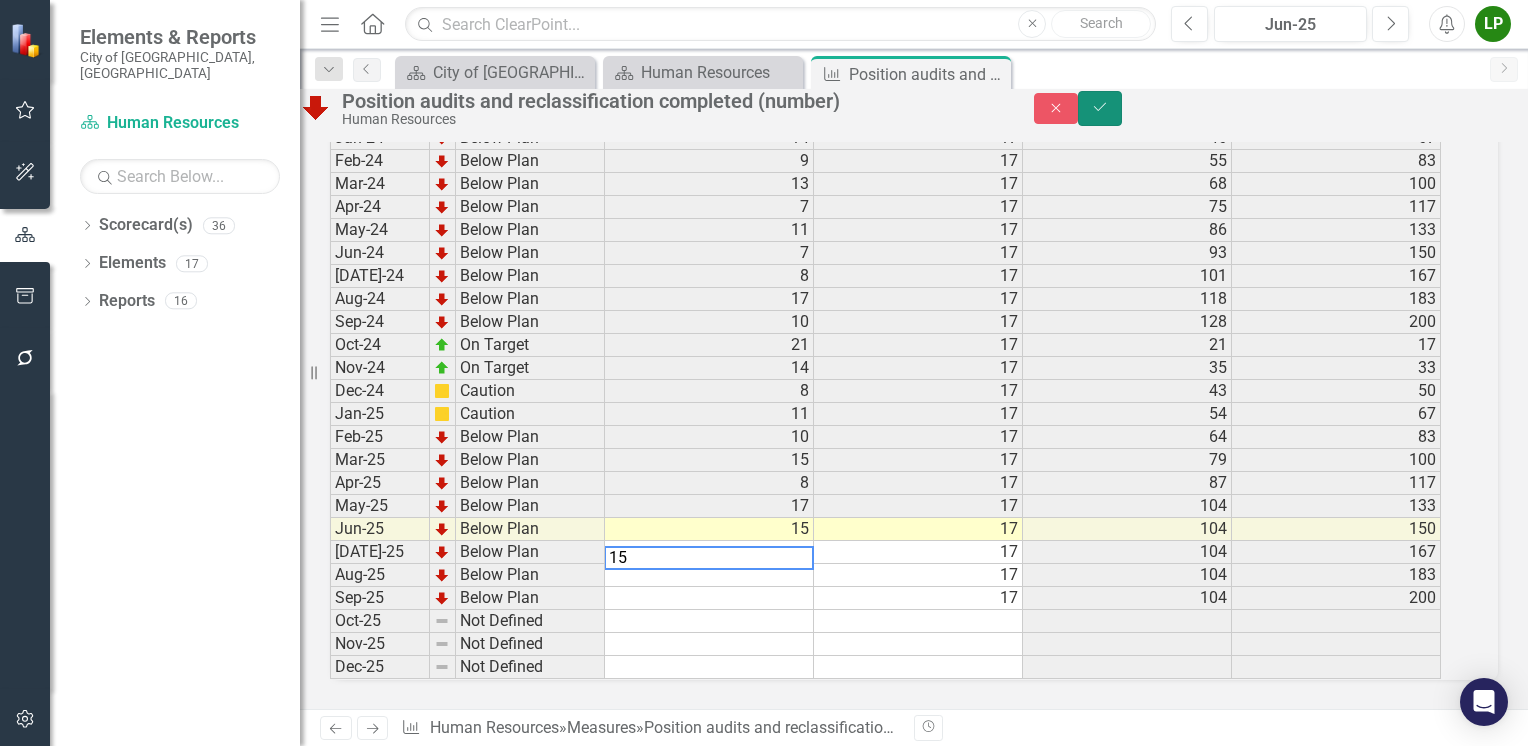 click on "Save" at bounding box center (1100, 108) 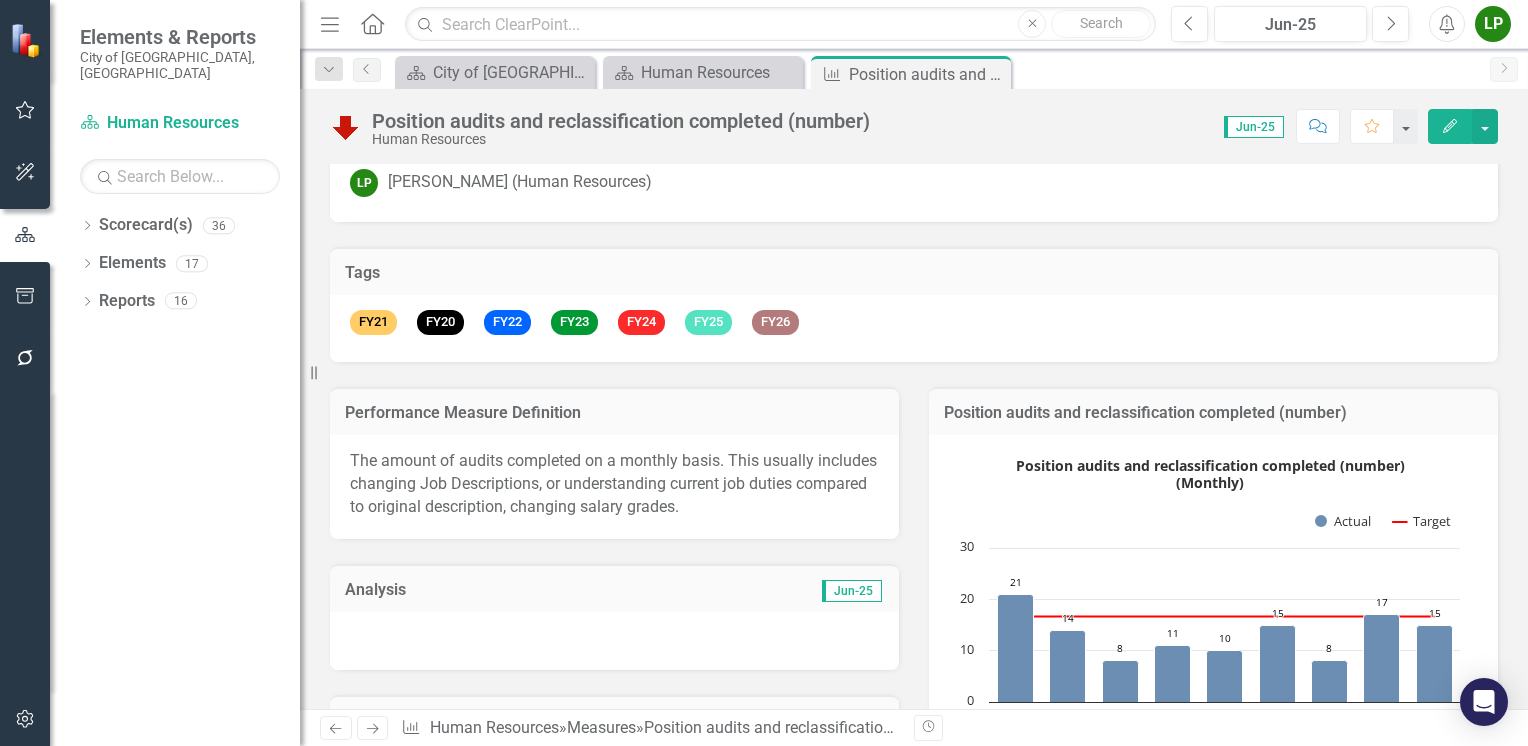 scroll, scrollTop: 0, scrollLeft: 0, axis: both 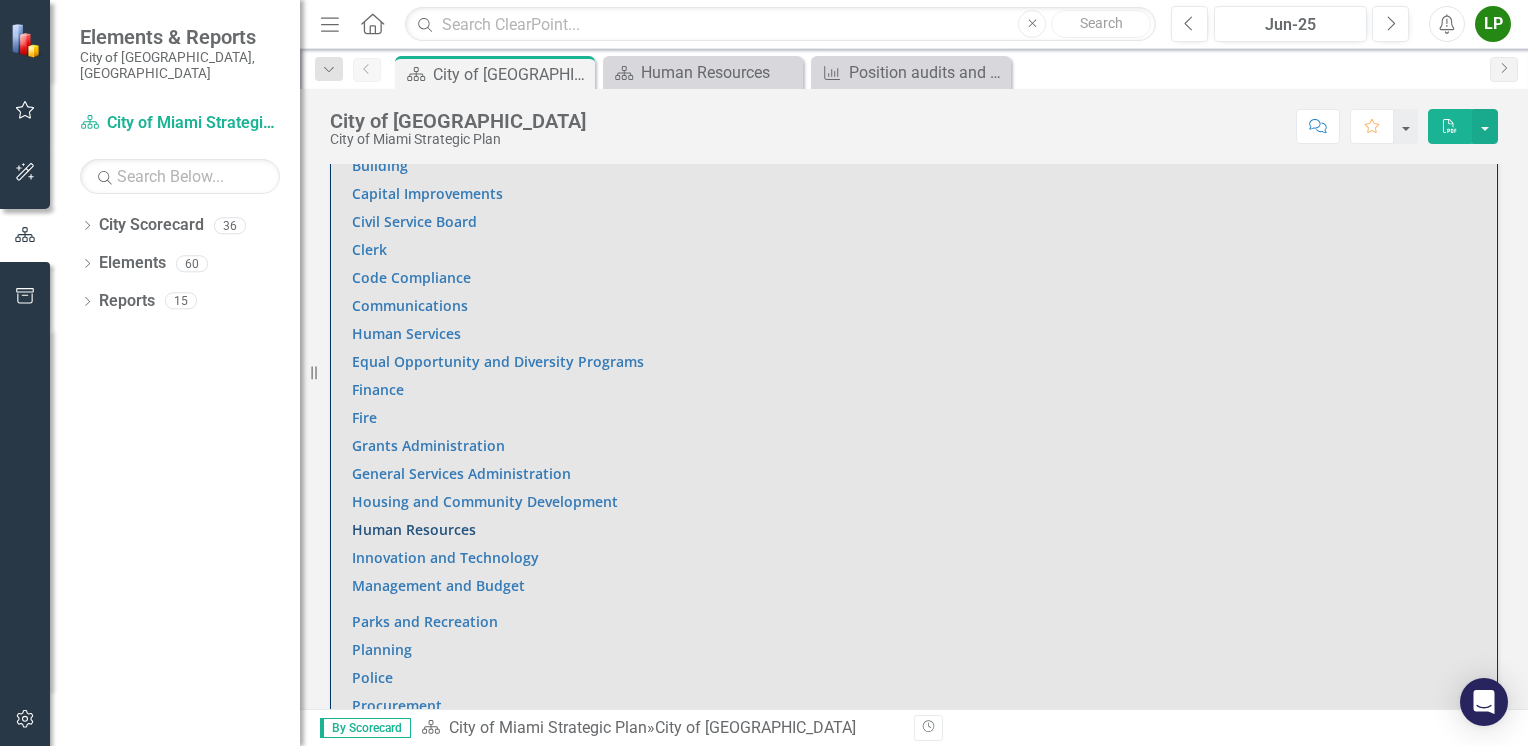 click on "Human Resources" at bounding box center (414, 529) 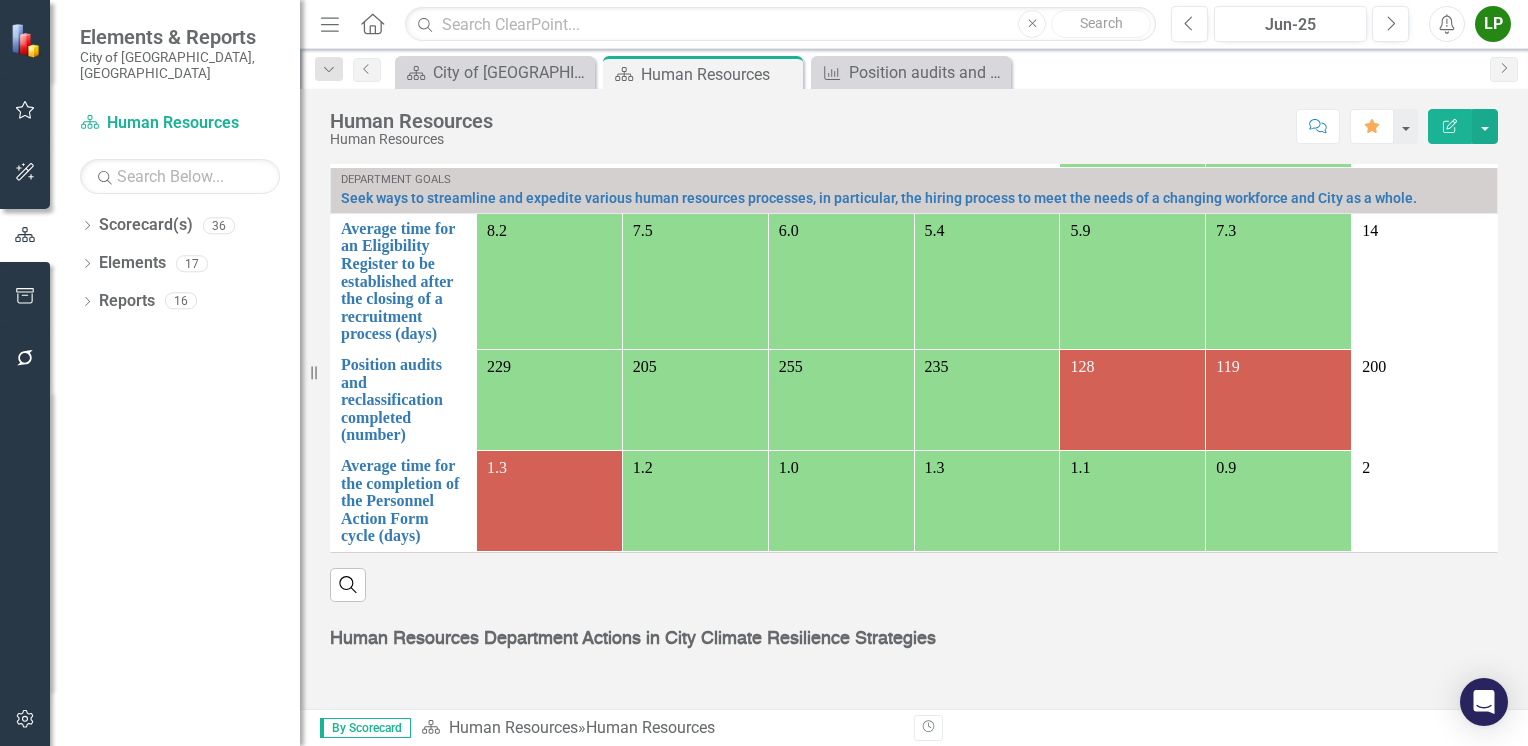 scroll, scrollTop: 1000, scrollLeft: 0, axis: vertical 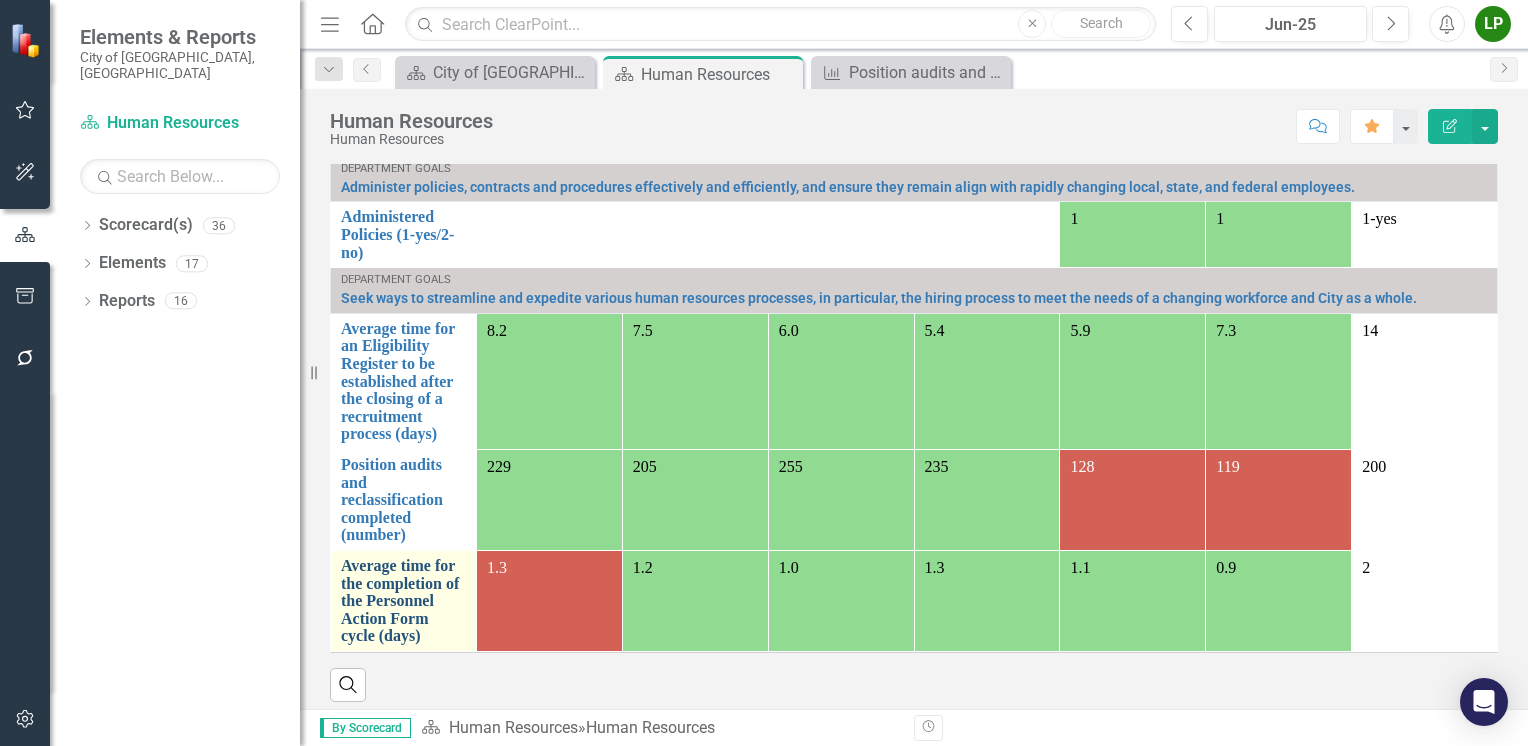click on "Average time for the completion of the Personnel Action Form cycle (days)" at bounding box center [403, 601] 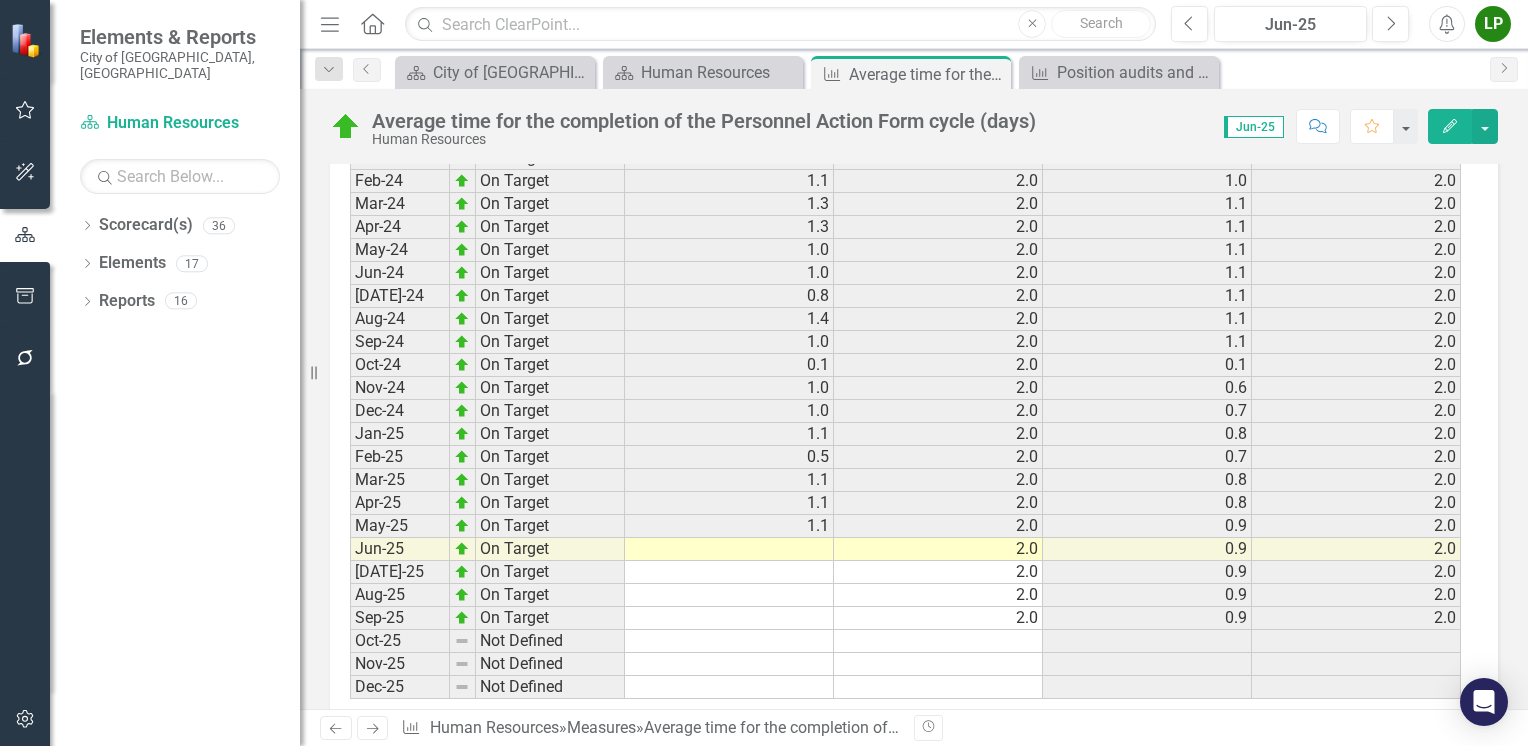 scroll, scrollTop: 2783, scrollLeft: 0, axis: vertical 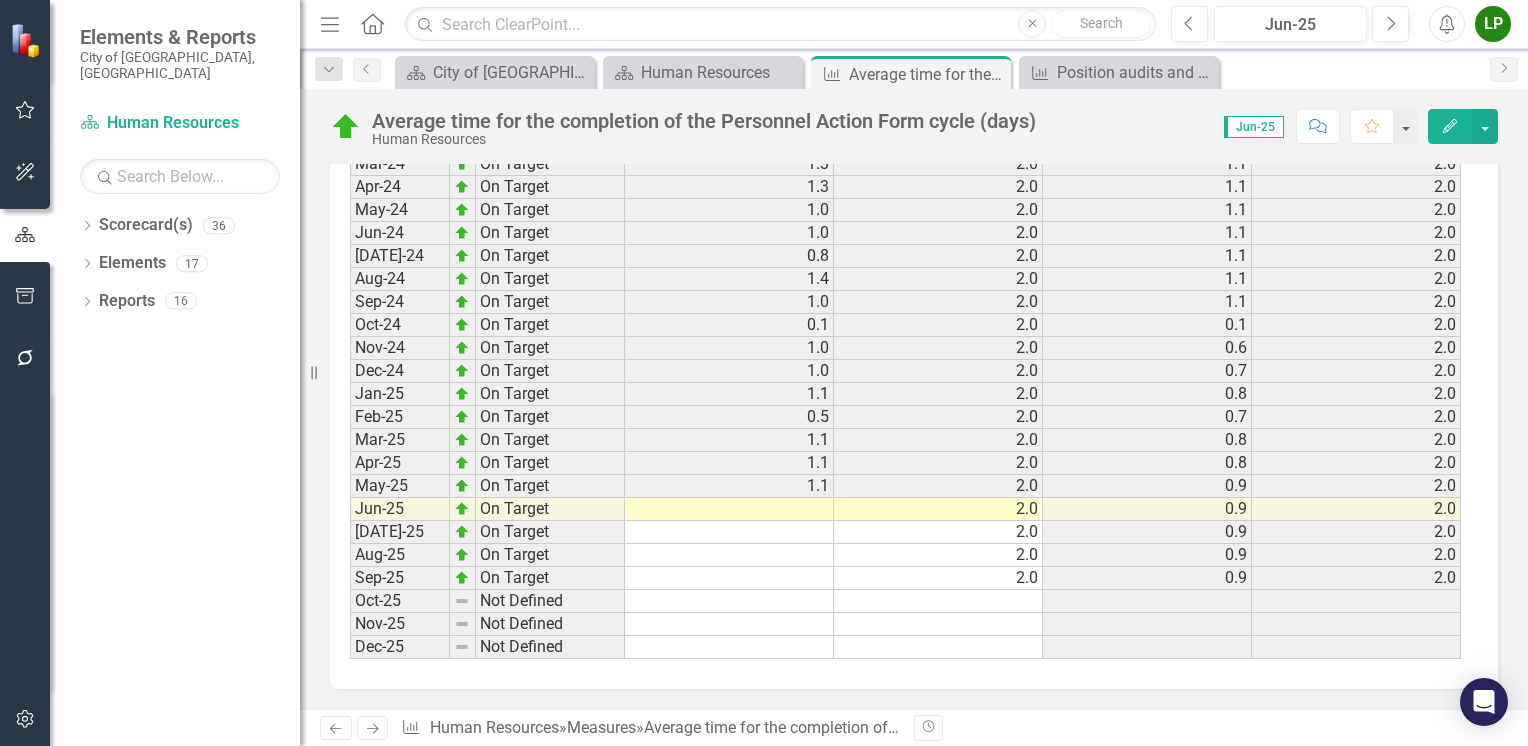 click at bounding box center [729, 509] 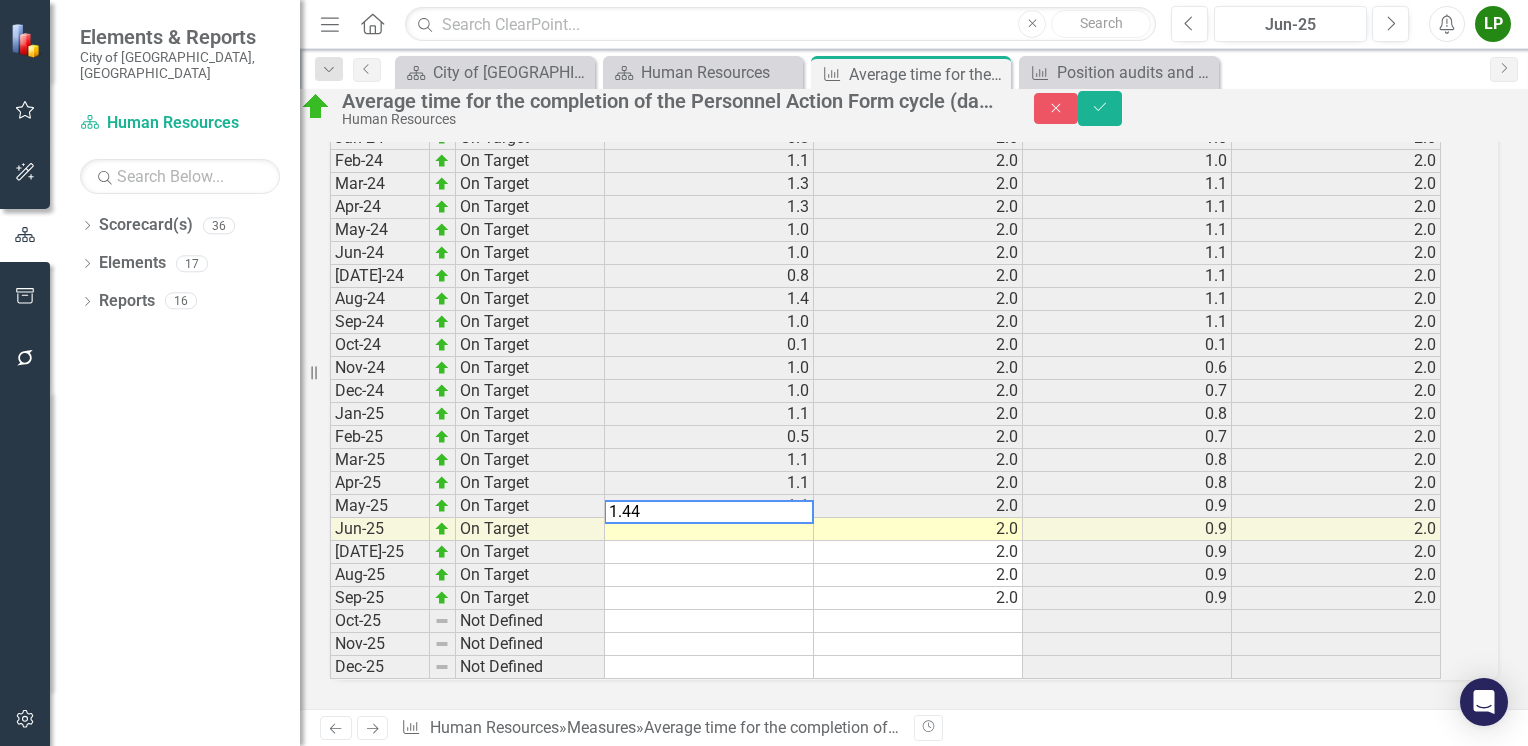type on "1.44" 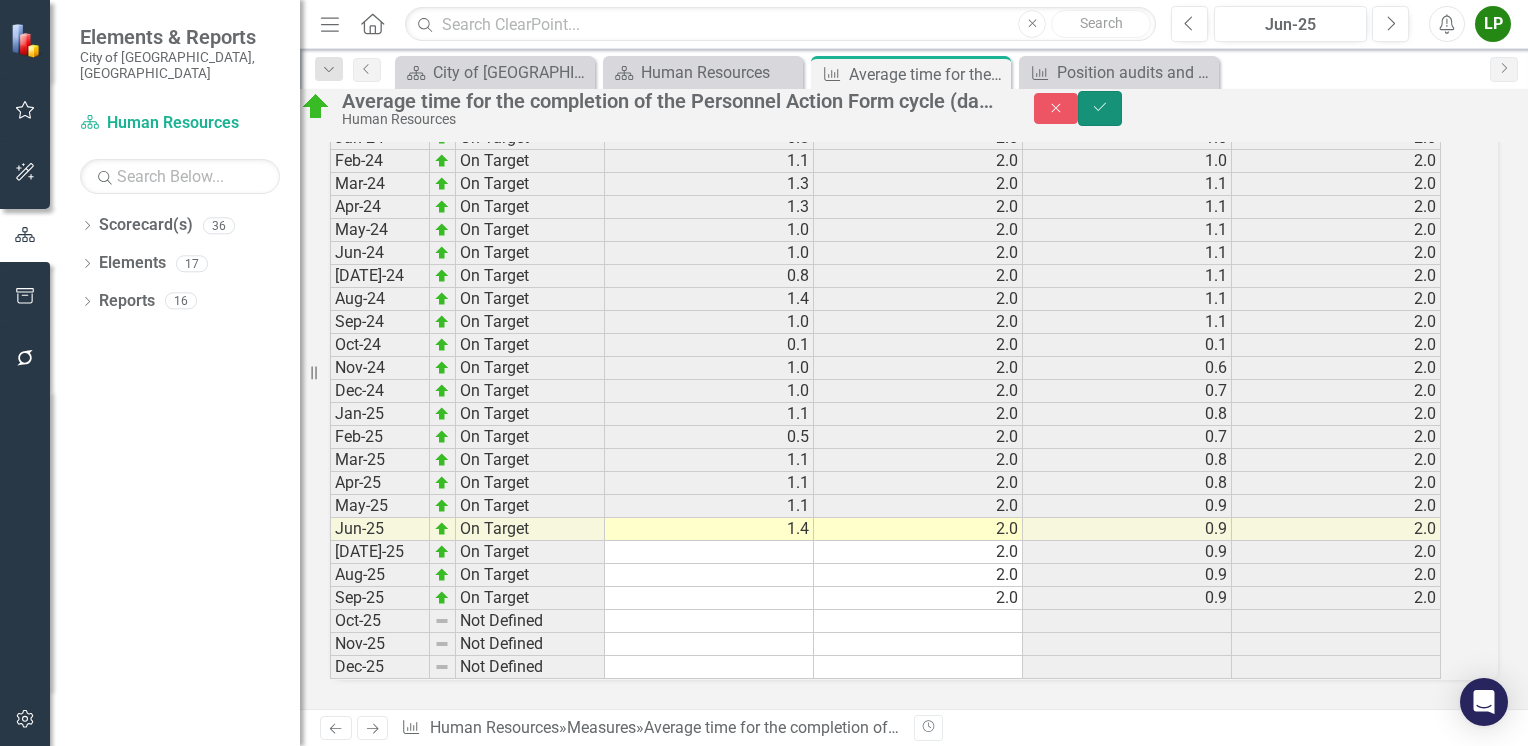 click on "Save" at bounding box center [1100, 108] 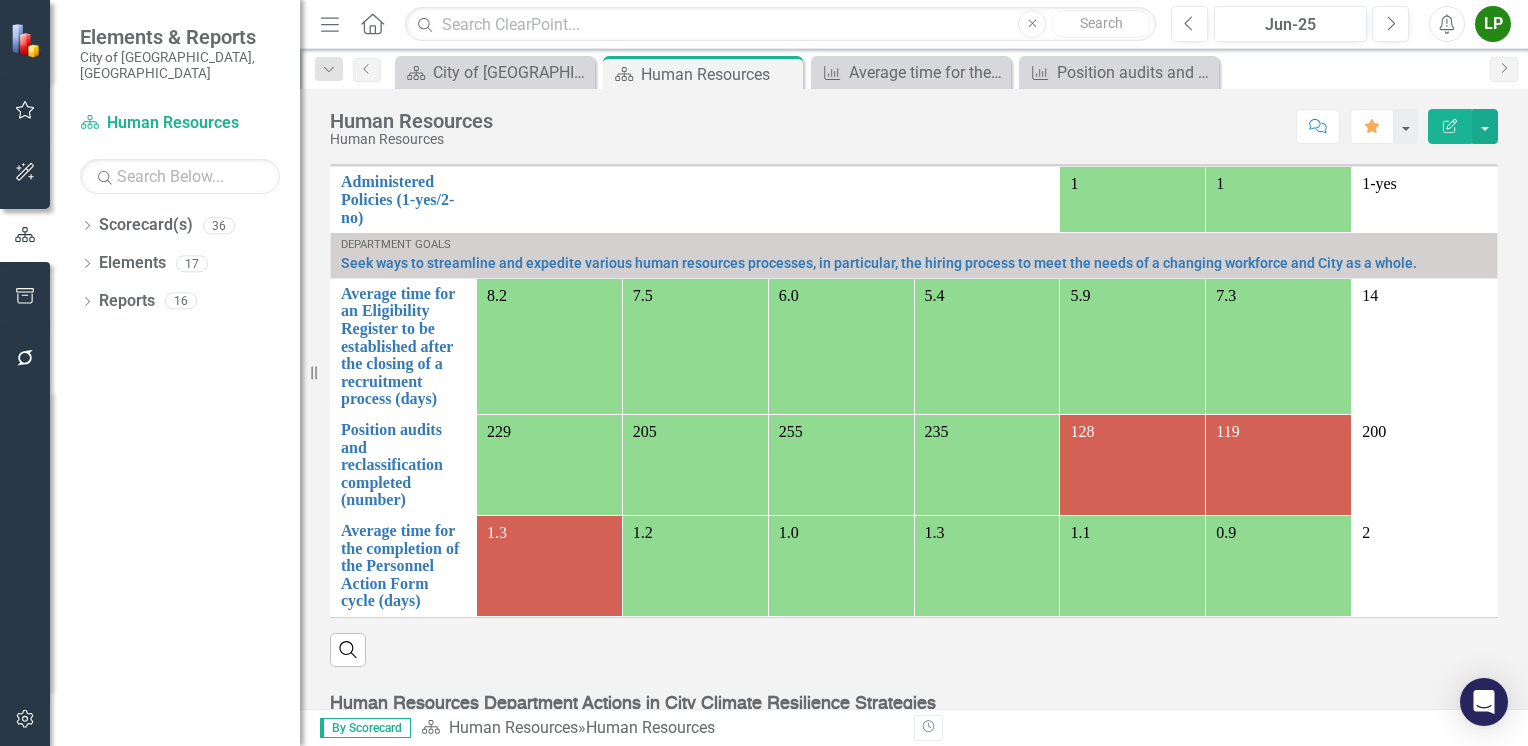 scroll, scrollTop: 1000, scrollLeft: 0, axis: vertical 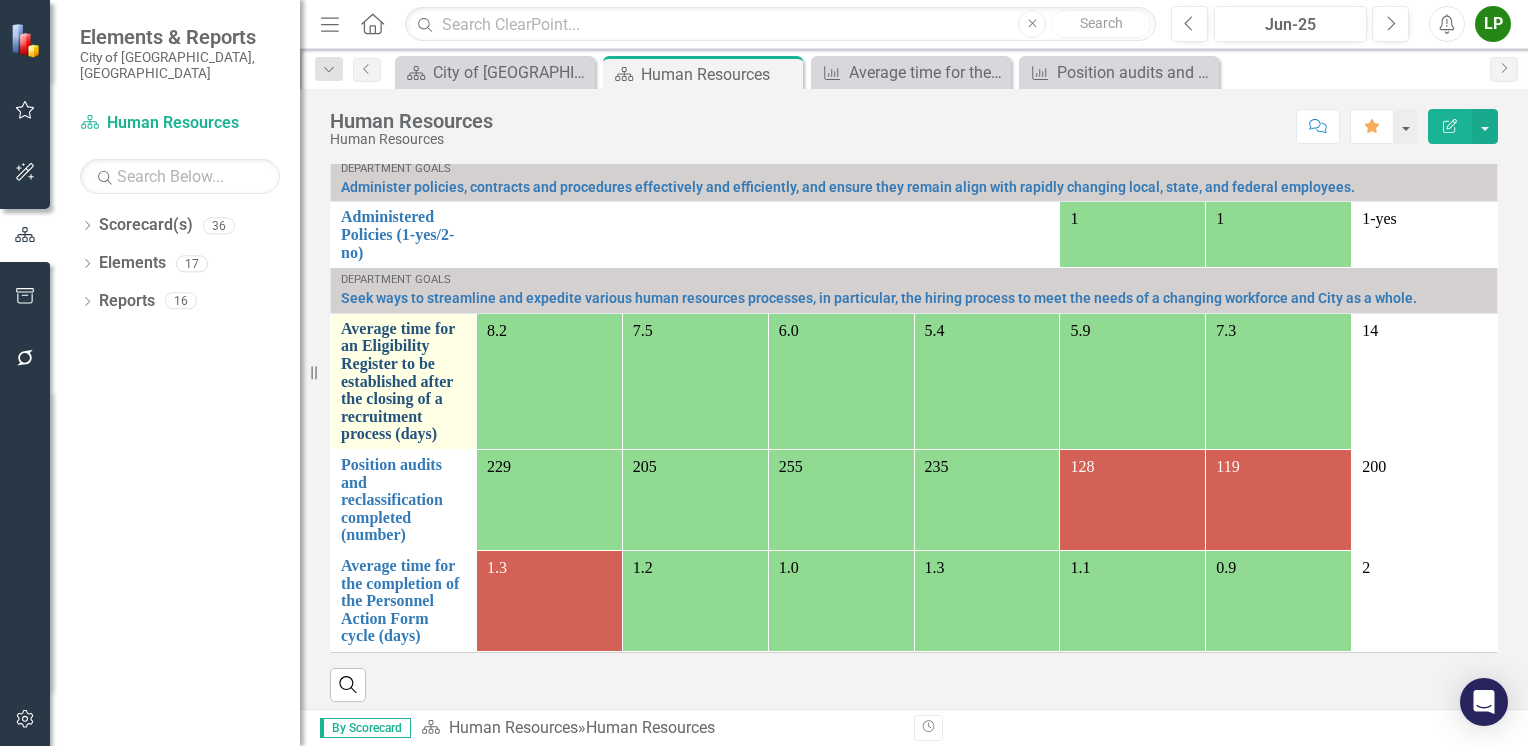 click on "Average time for an Eligibility Register to be established after the closing of a recruitment process (days)" at bounding box center (403, 381) 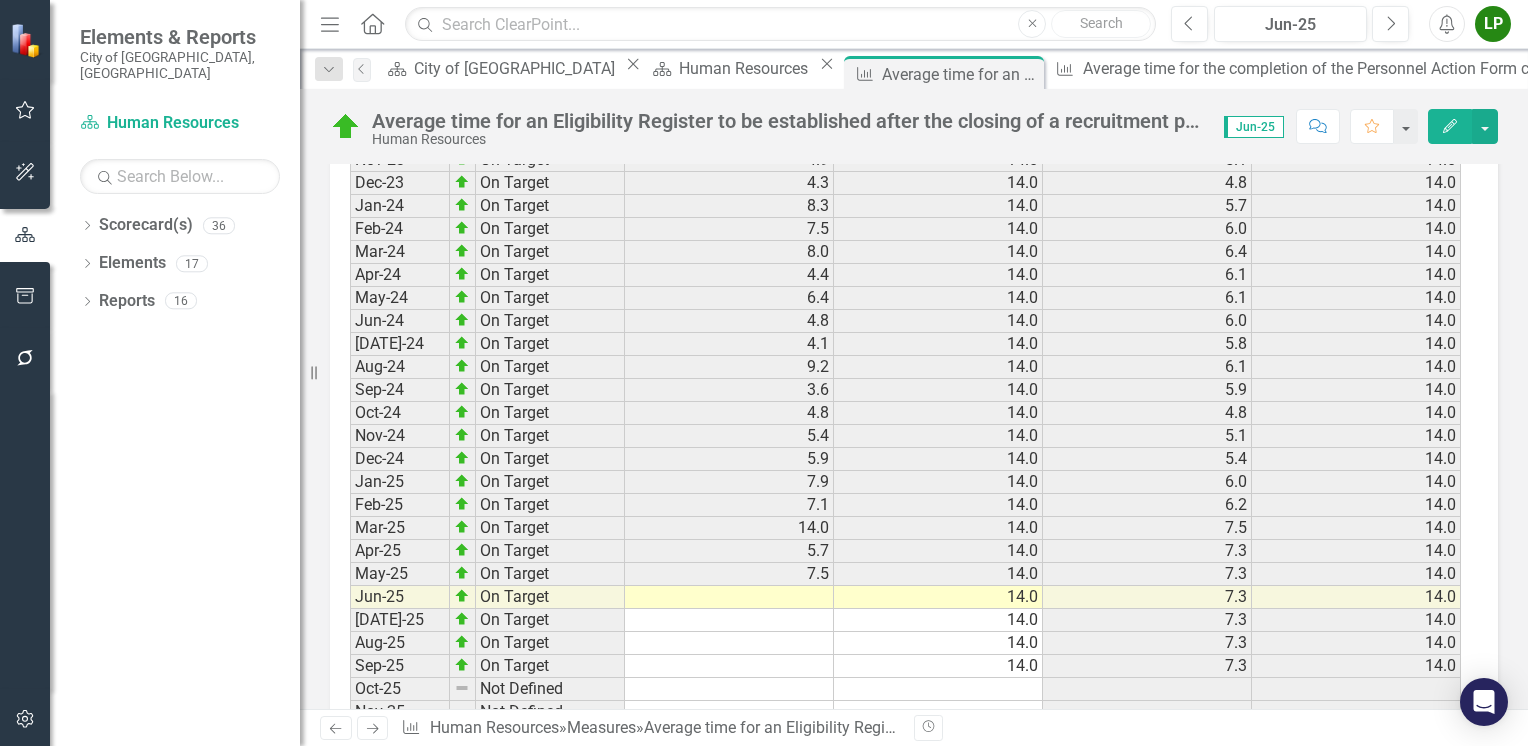 scroll, scrollTop: 2783, scrollLeft: 0, axis: vertical 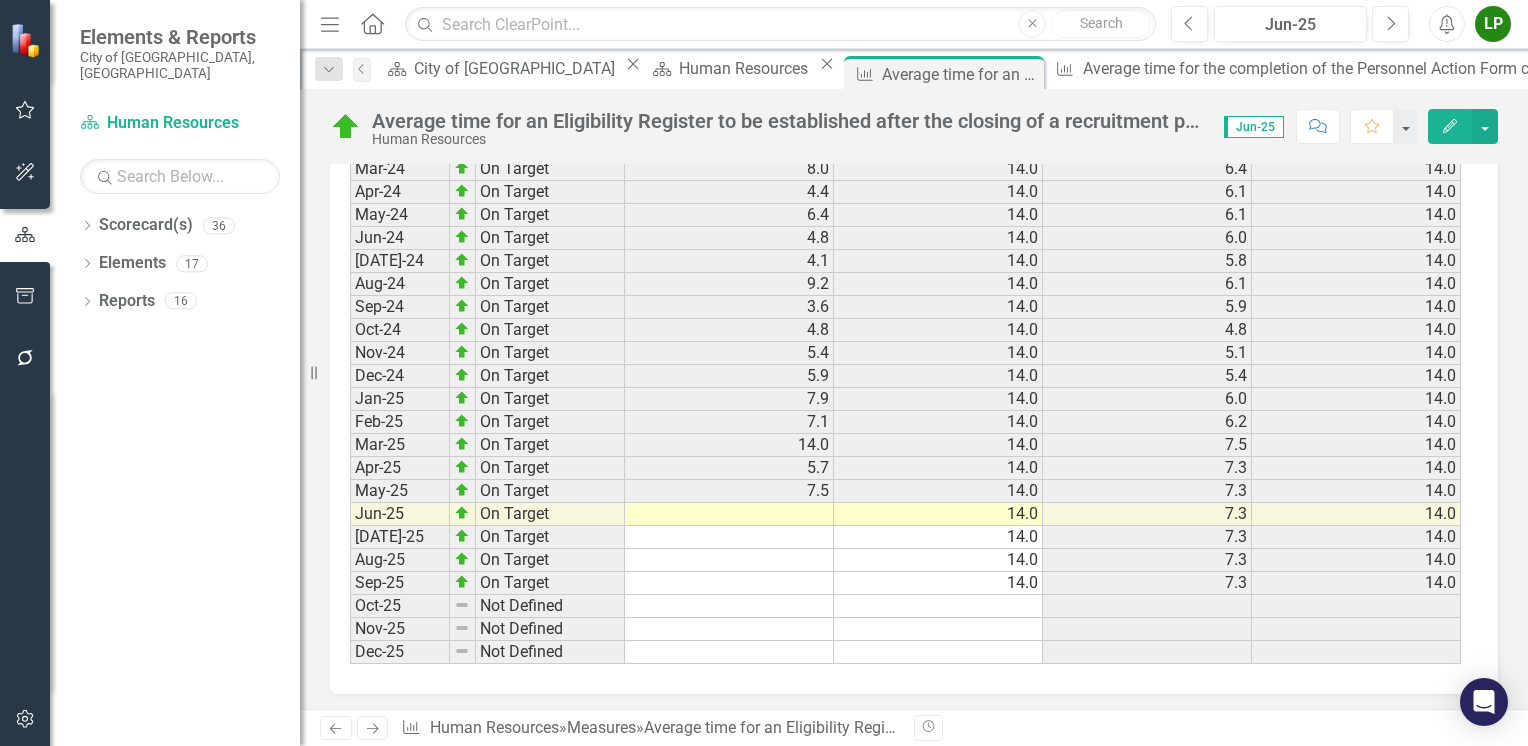 click on "Period Status Actual Target FYTD FYTD Target FY2015 On Target 14.0 14.0 14.0 14.0 FY2016 Below Plan 9.1 7.7 9.1 7.7 FY2017 Below Plan 9.1 8.0 9.1 8.0 FY Q1-18 Below Plan 13.0 8.0 13.0 8.0 FY Q2-18 Below Plan 10.7 8.0 11.8 8.0 FY Q3-18 Below Plan 10.0 8.0 11.2 8.0 FY Q4-18 Below Plan 9.4 8.0 10.8 8.0 Oct-18 On Target 10.4 14.0 10.4 14.0 Nov-18 On Target 13.4 14.0 11.9 14.0 Dec-18 On Target 8.6 14.0 10.8 14.0 Jan-19 On Target 8.3 14.0 10.2 14.0 Feb-19 On Target 9.9 14.0 10.1 14.0 Mar-19 On Target 13.3 14.0 10.6 14.0 Apr-19 On Target 11.9 14.0 10.8 14.0 May-19 On Target 7.1 14.0 10.4 14.0 Jun-19 On Target 10.0 14.0 10.3 14.0 Jul-19 On Target 11.4 14.0 10.4 14.0 Aug-19 On Target 7.6 14.0 10.2 14.0 Sep-19 On Target 10.4 14.0 10.2 14.0 Oct-19 On Target 5.7 14.0 5.7 14.0 Nov-19 On Target 9.0 14.0 7.3 14.0 Dec-19 On Target 10.8 14.0 8.5 14.0 Jan-20 On Target 10.6 14.0 9.0 14.0 Feb-20 On Target 6.6 14.0 8.5 14.0 Mar-20 On Target 5.6 14.0 8.0 14.0 Apr-20 On Target 8.0 14.0 8.0 14.0 May-20 On Target 10.0 14.0 8.3 14.0" at bounding box center [350, -429] 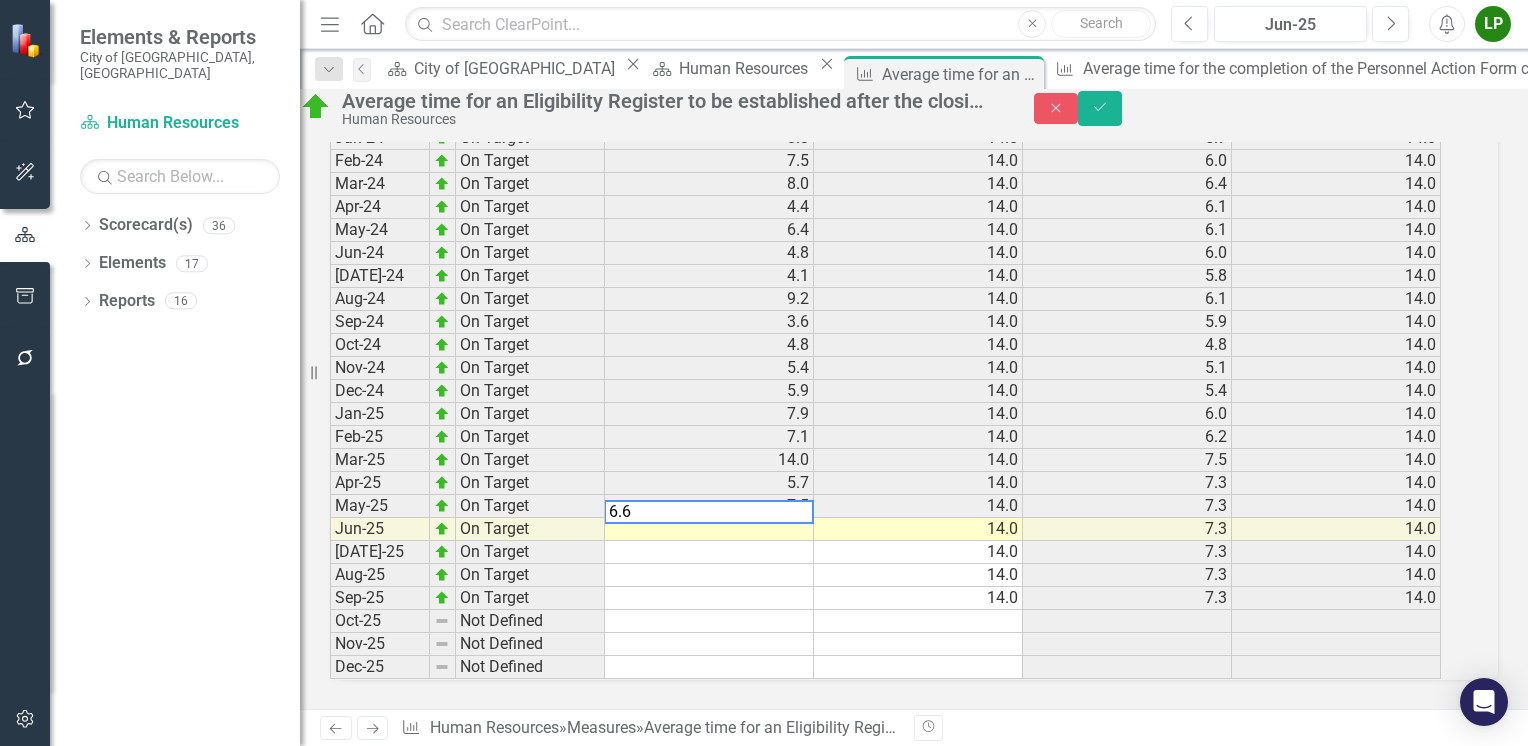 type on "6.6" 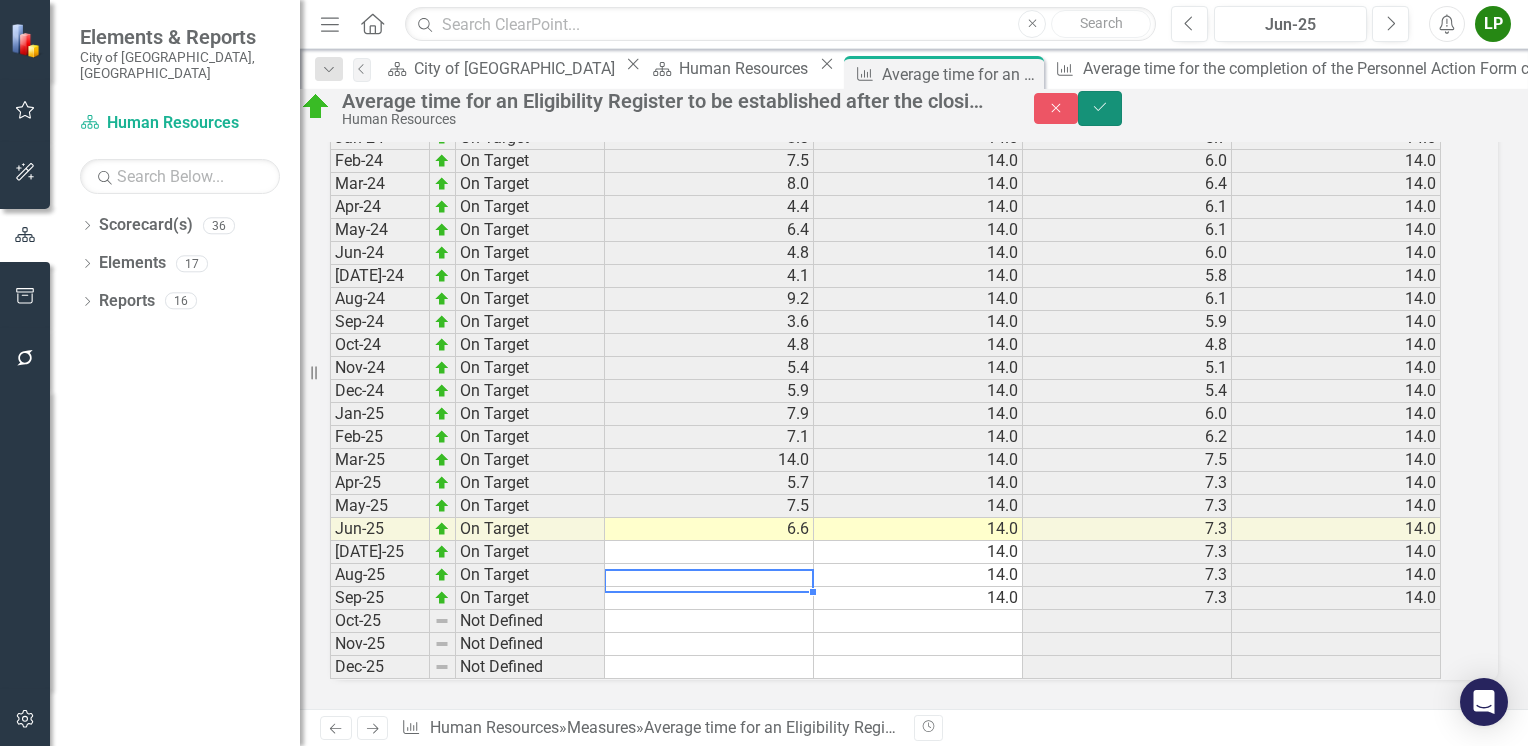 click on "Save" at bounding box center [1100, 108] 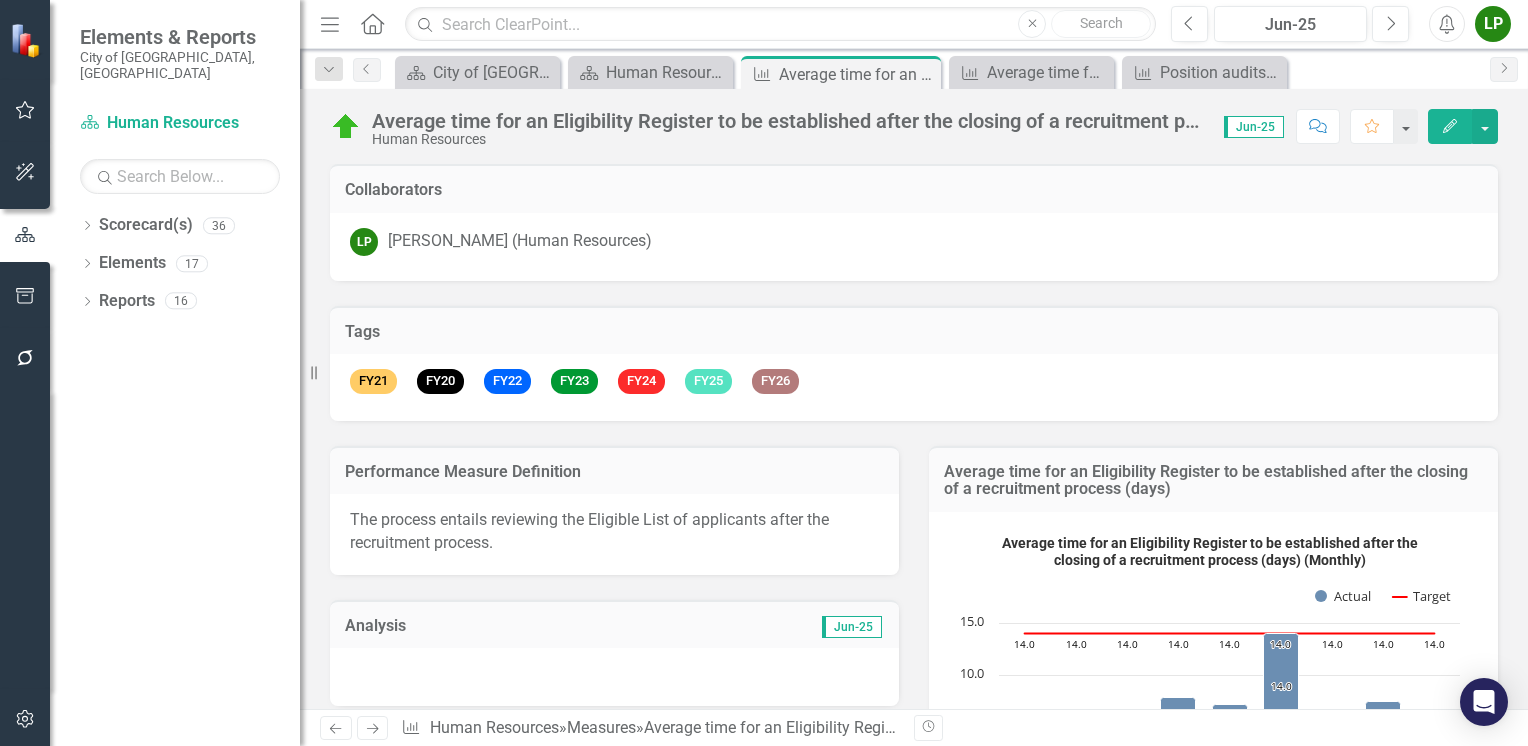 scroll, scrollTop: 0, scrollLeft: 0, axis: both 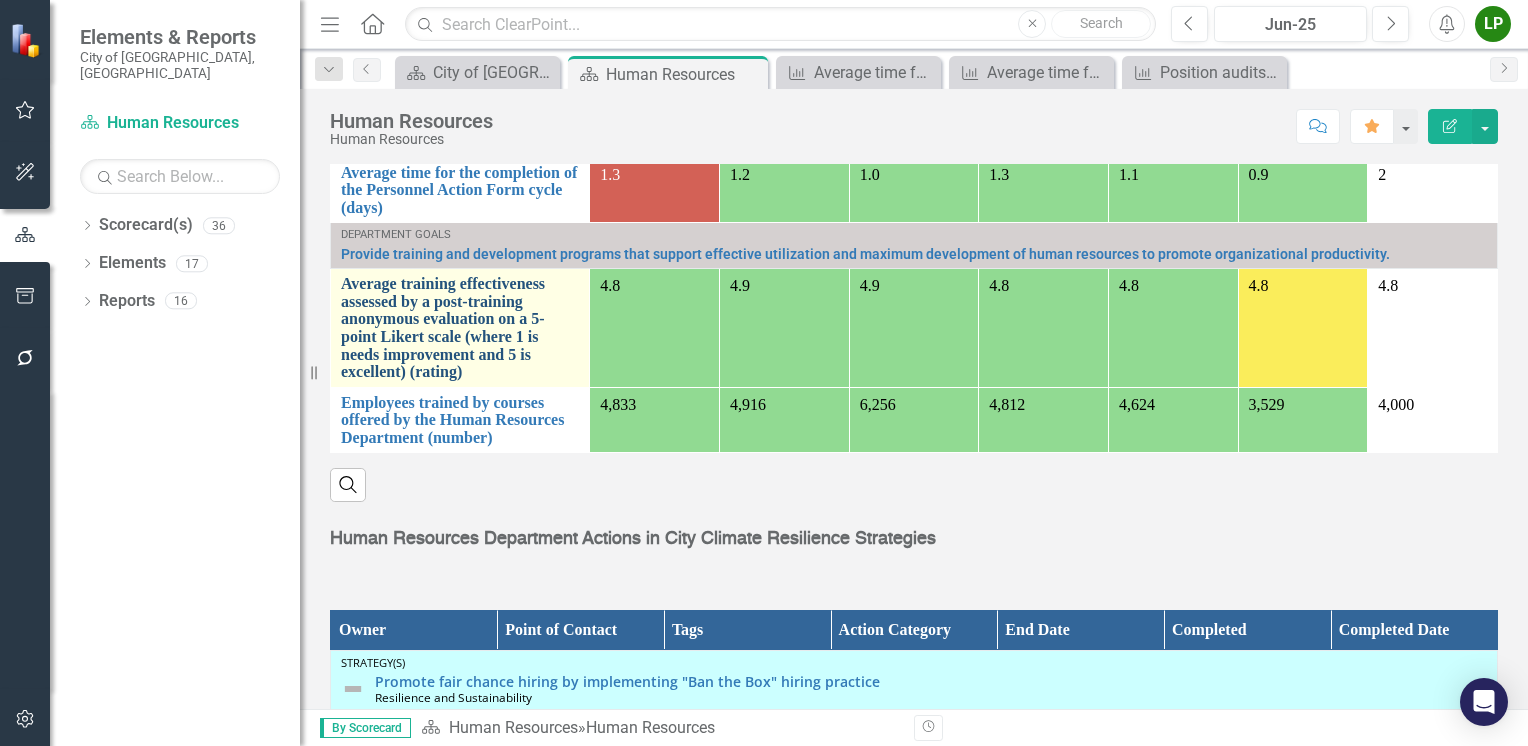 click on "Average training effectiveness assessed by a post-training  anonymous evaluation on a 5-point Likert scale (where 1 is needs improvement and 5 is excellent) (rating)" at bounding box center (460, 328) 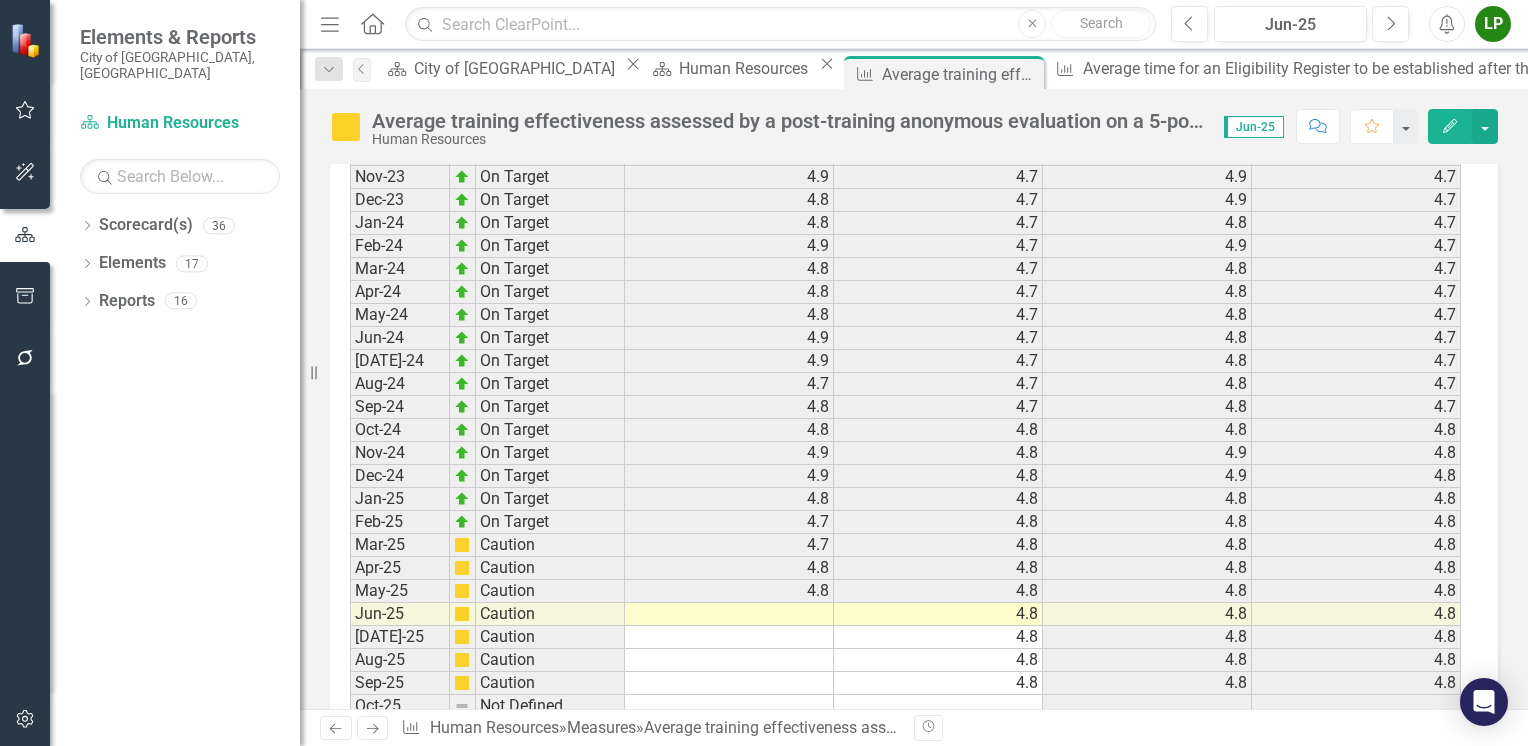 scroll, scrollTop: 2800, scrollLeft: 0, axis: vertical 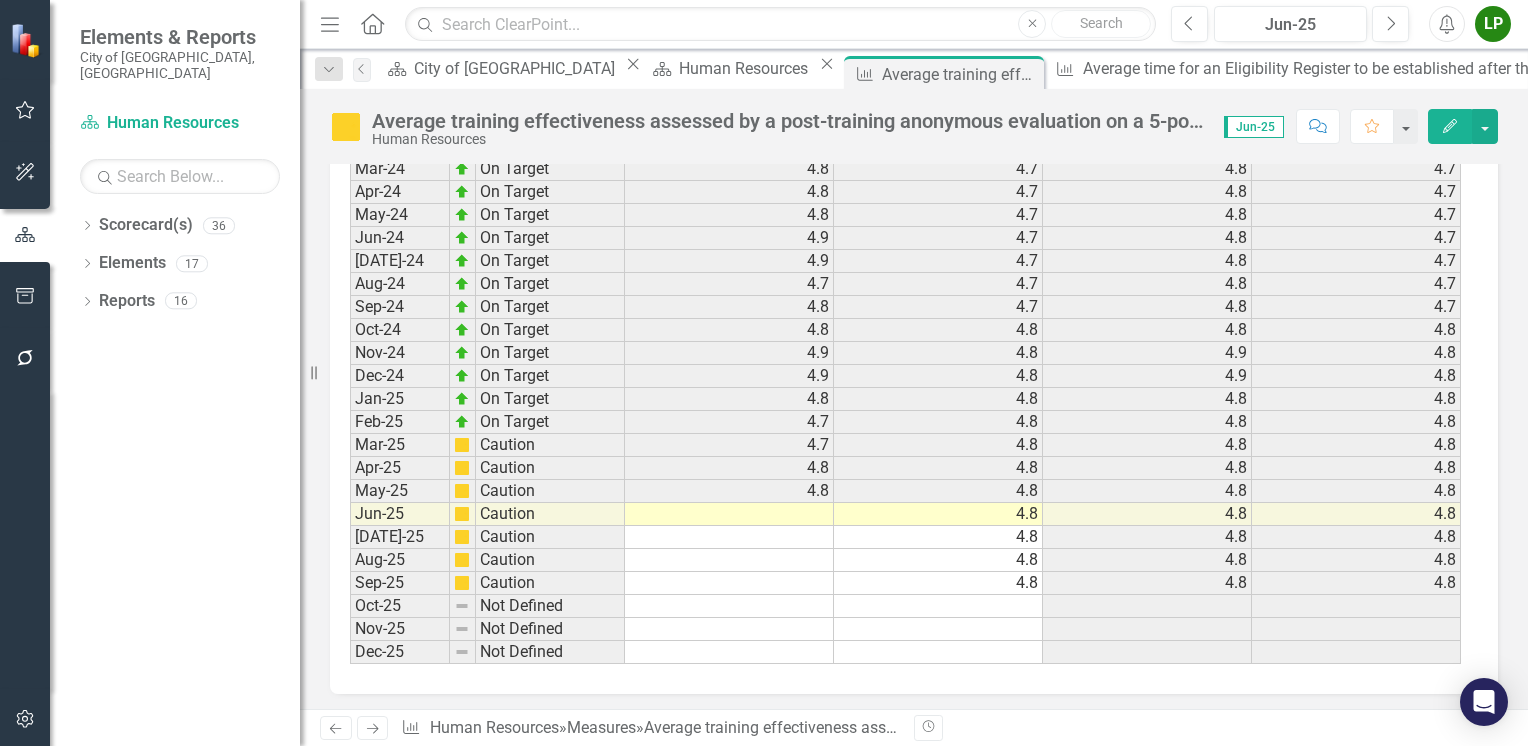 click at bounding box center (729, 514) 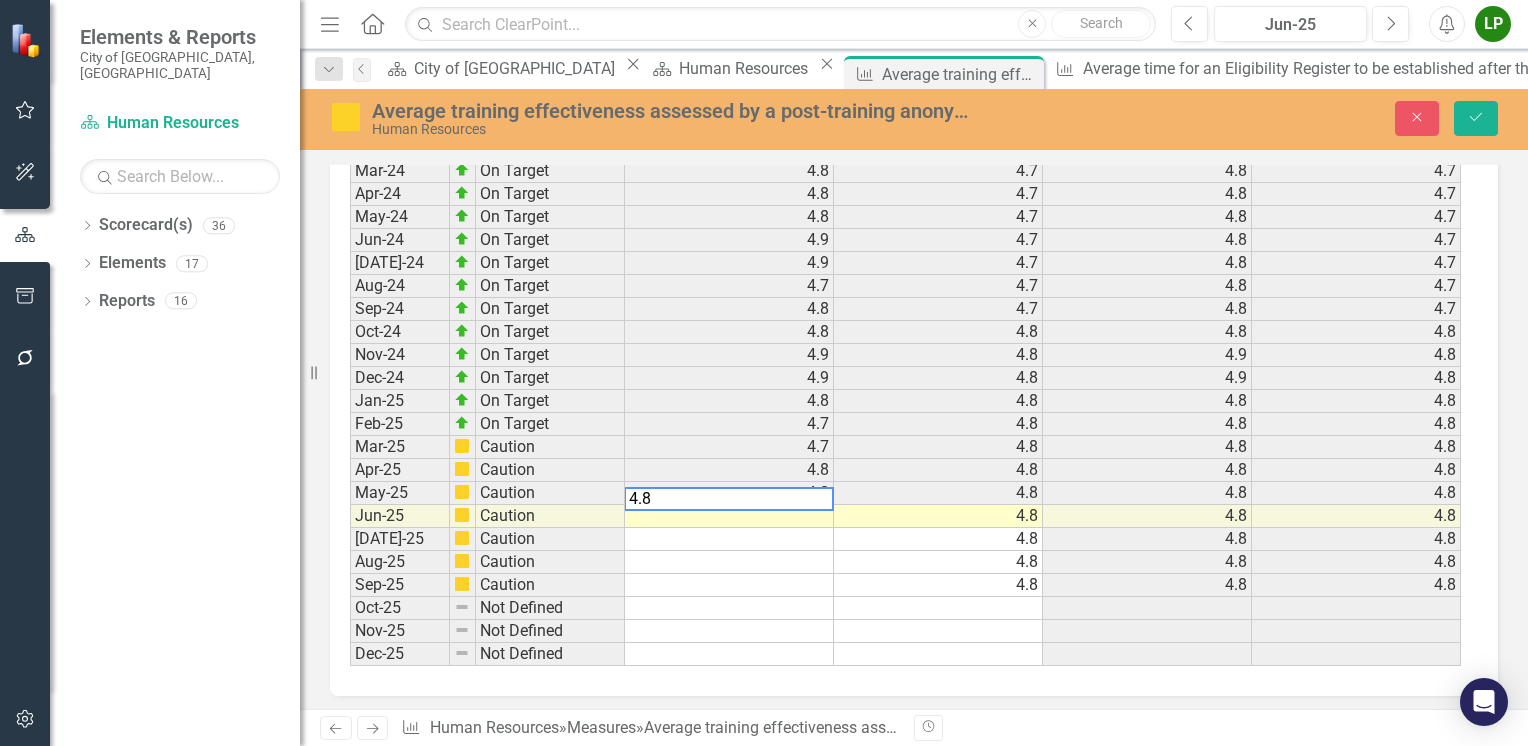 type on "4.8" 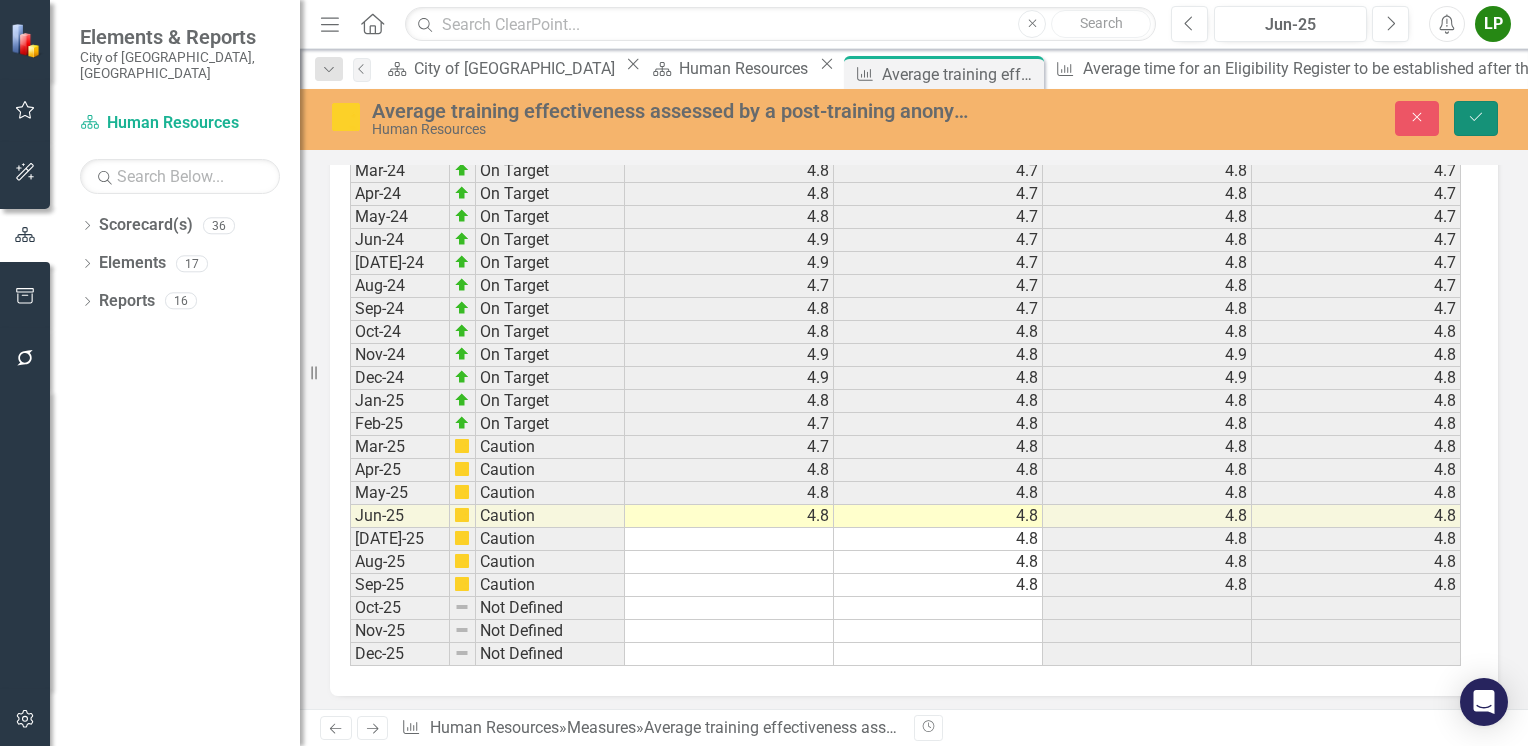 click on "Save" at bounding box center [1476, 118] 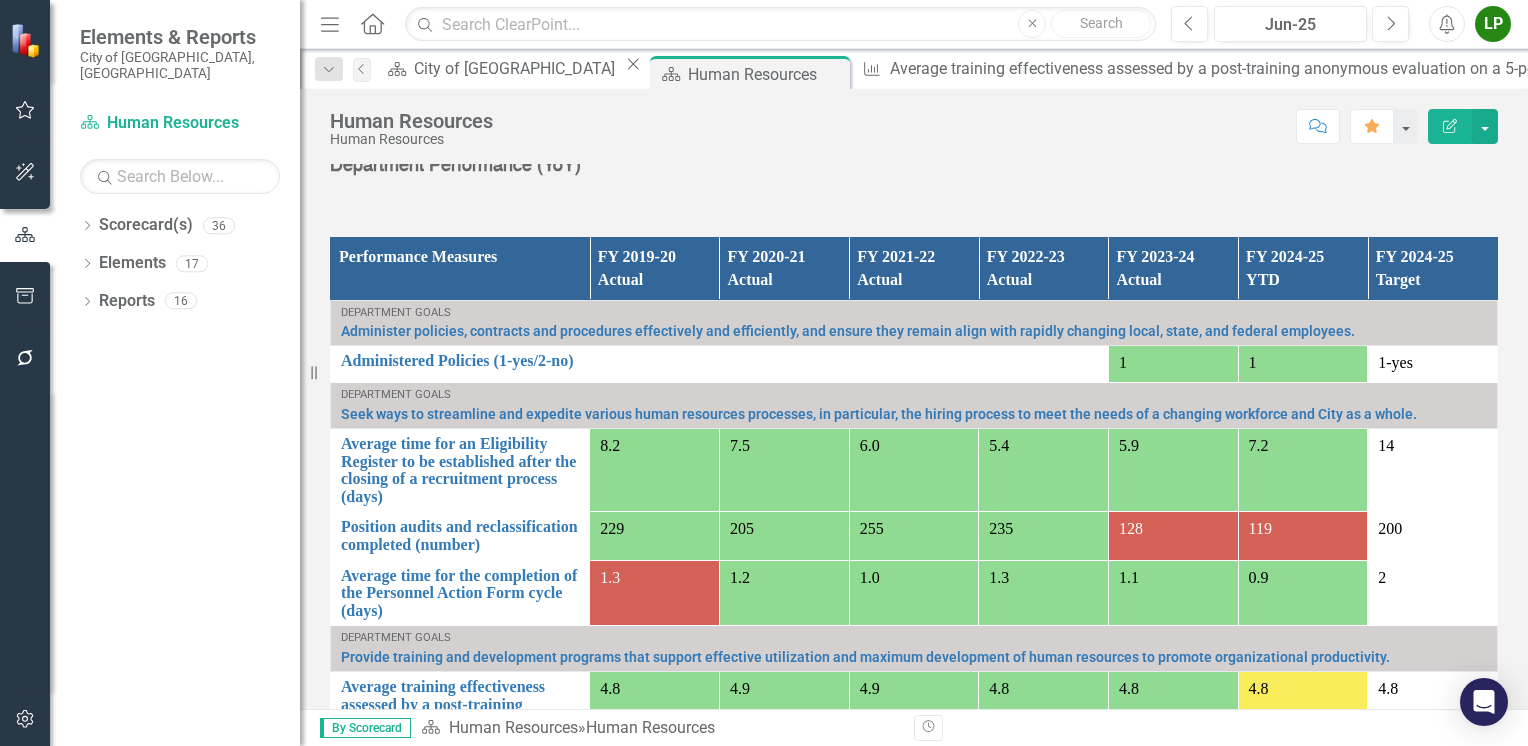 scroll, scrollTop: 1100, scrollLeft: 0, axis: vertical 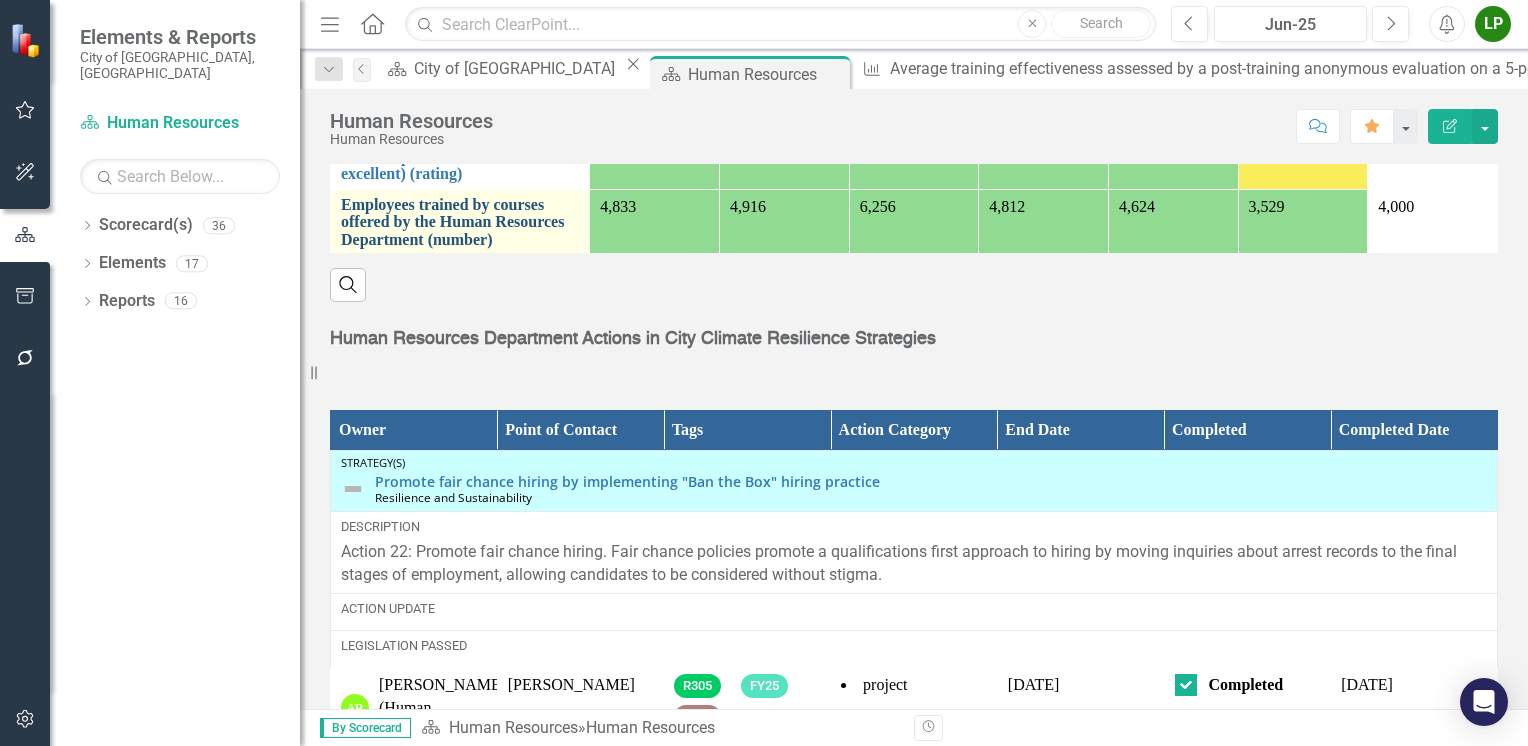 click on "Employees trained by courses offered by the Human Resources Department (number)" at bounding box center (460, 222) 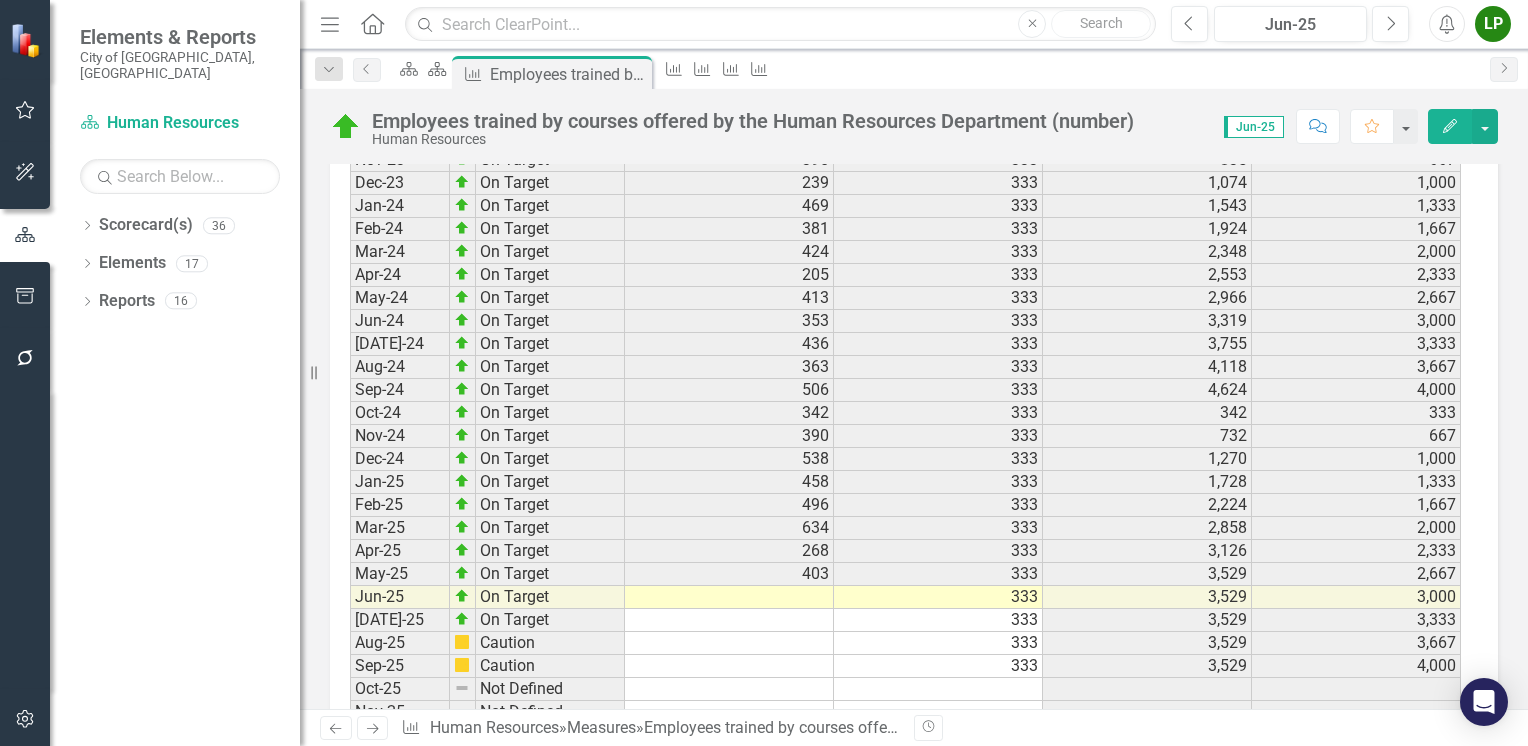 scroll, scrollTop: 2783, scrollLeft: 0, axis: vertical 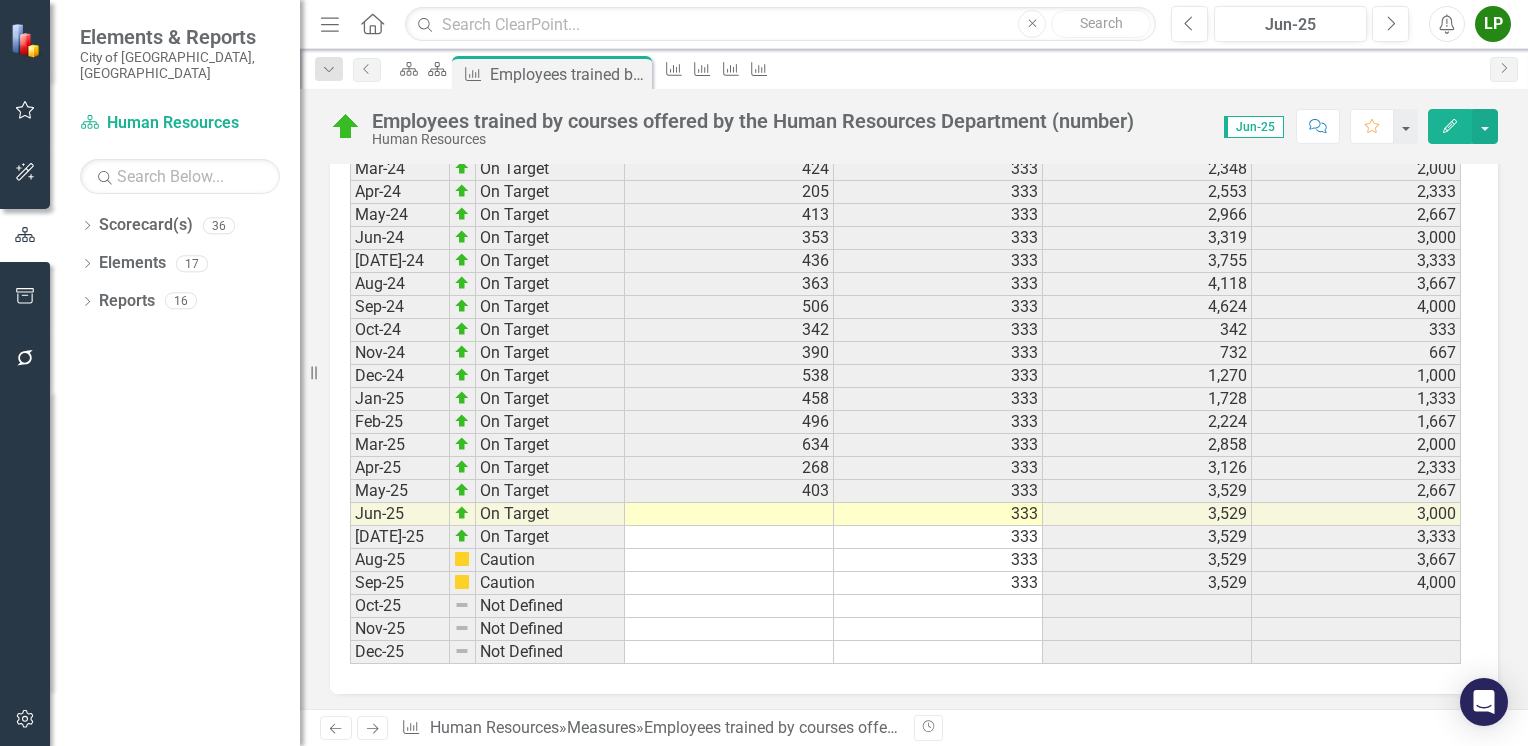 click at bounding box center (729, 514) 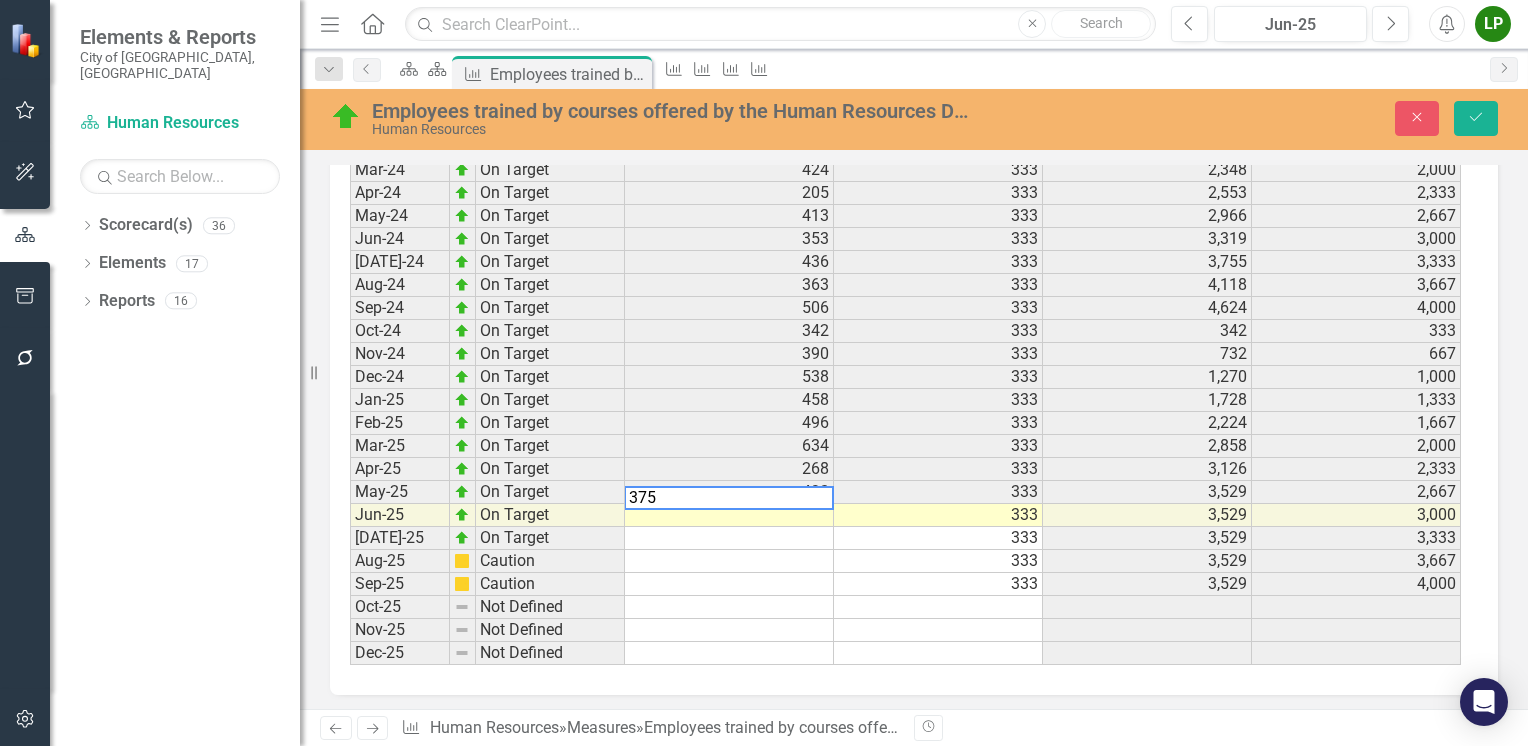 type on "375" 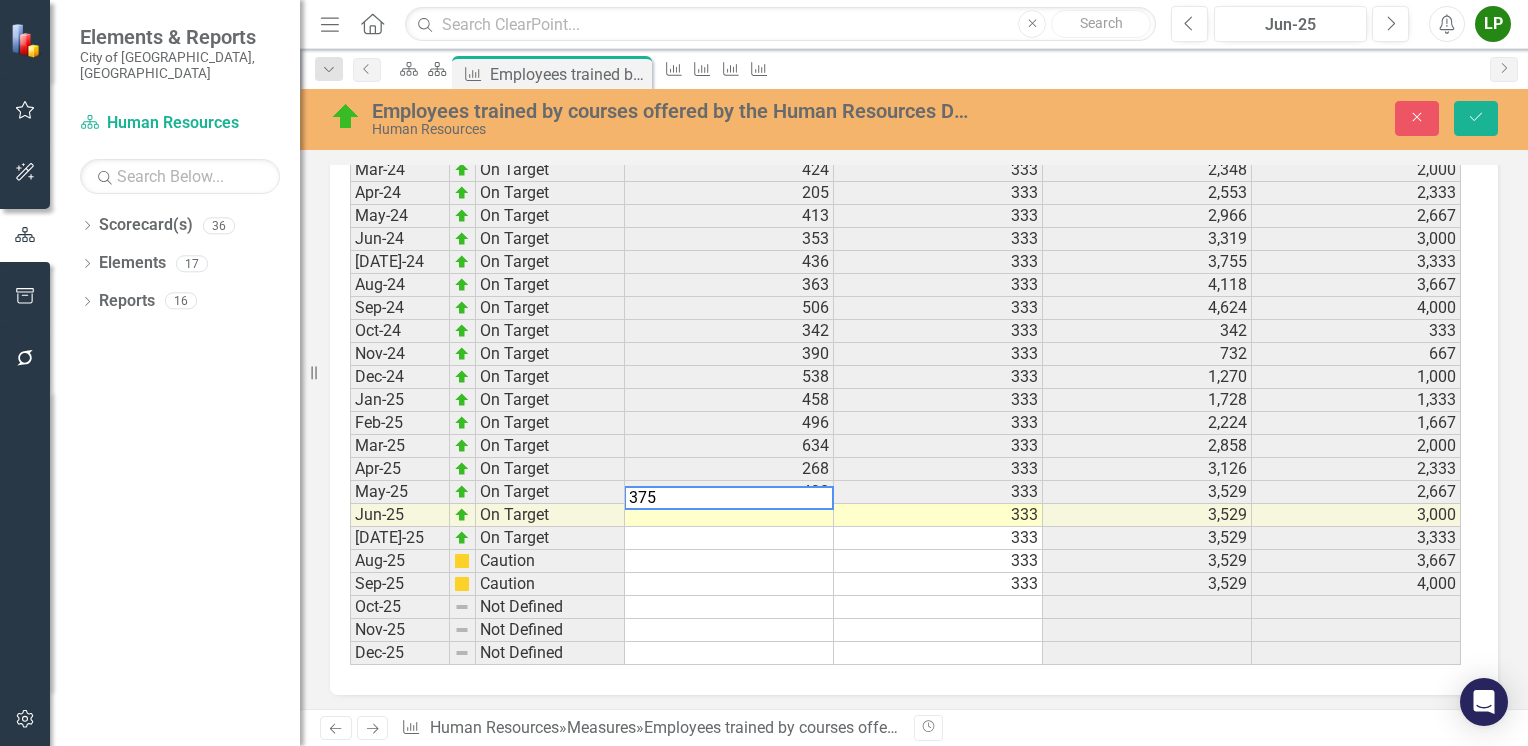 click at bounding box center [729, 561] 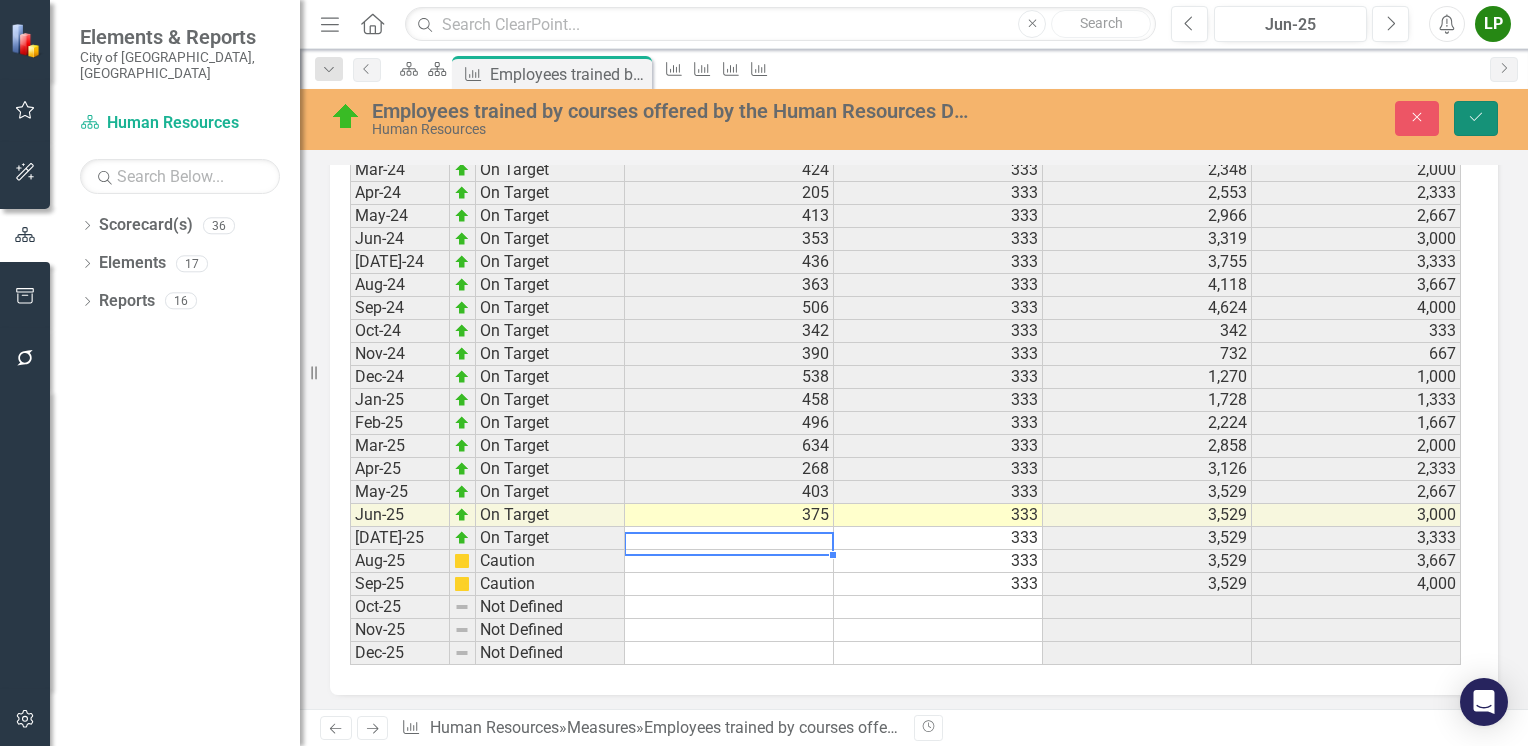 click on "Save" at bounding box center (1476, 118) 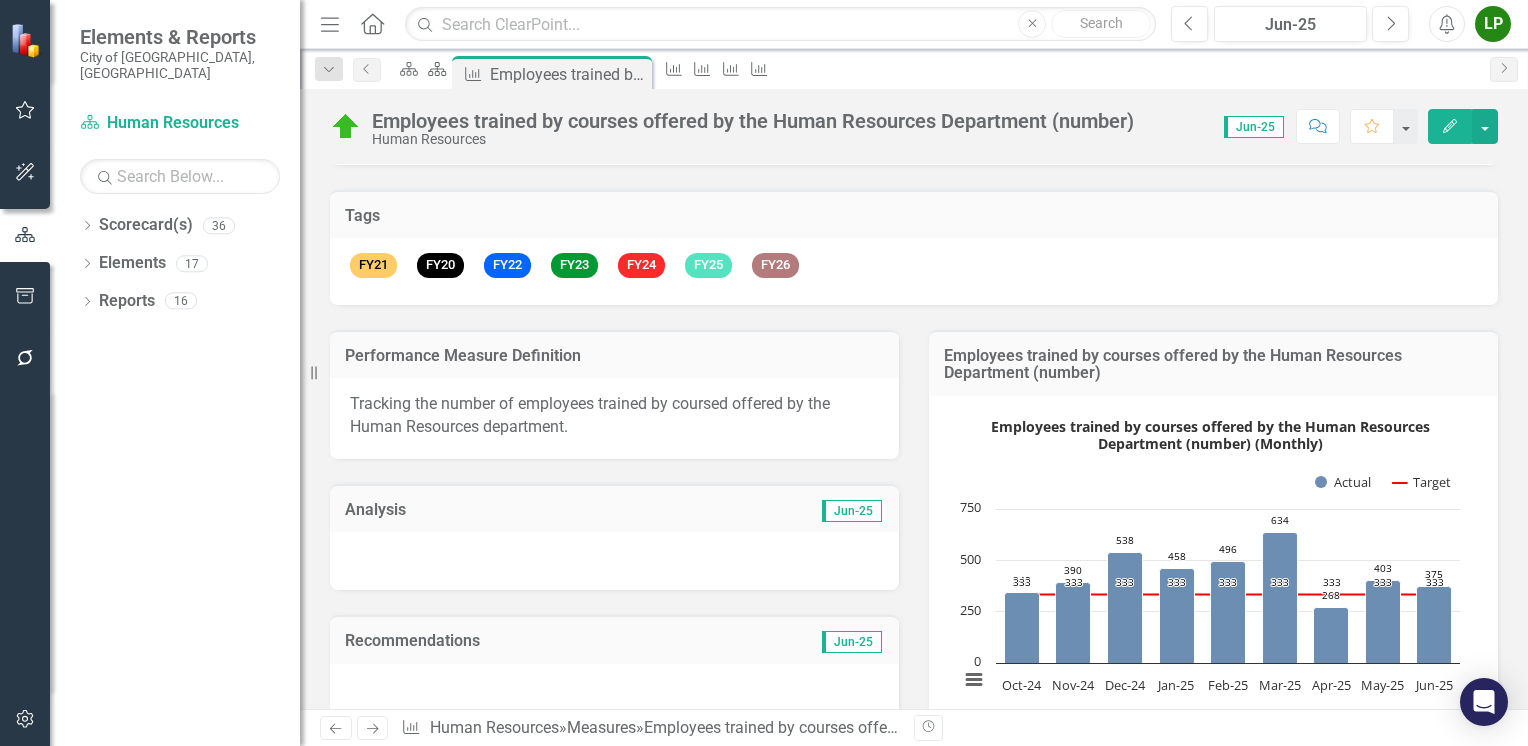 scroll, scrollTop: 0, scrollLeft: 0, axis: both 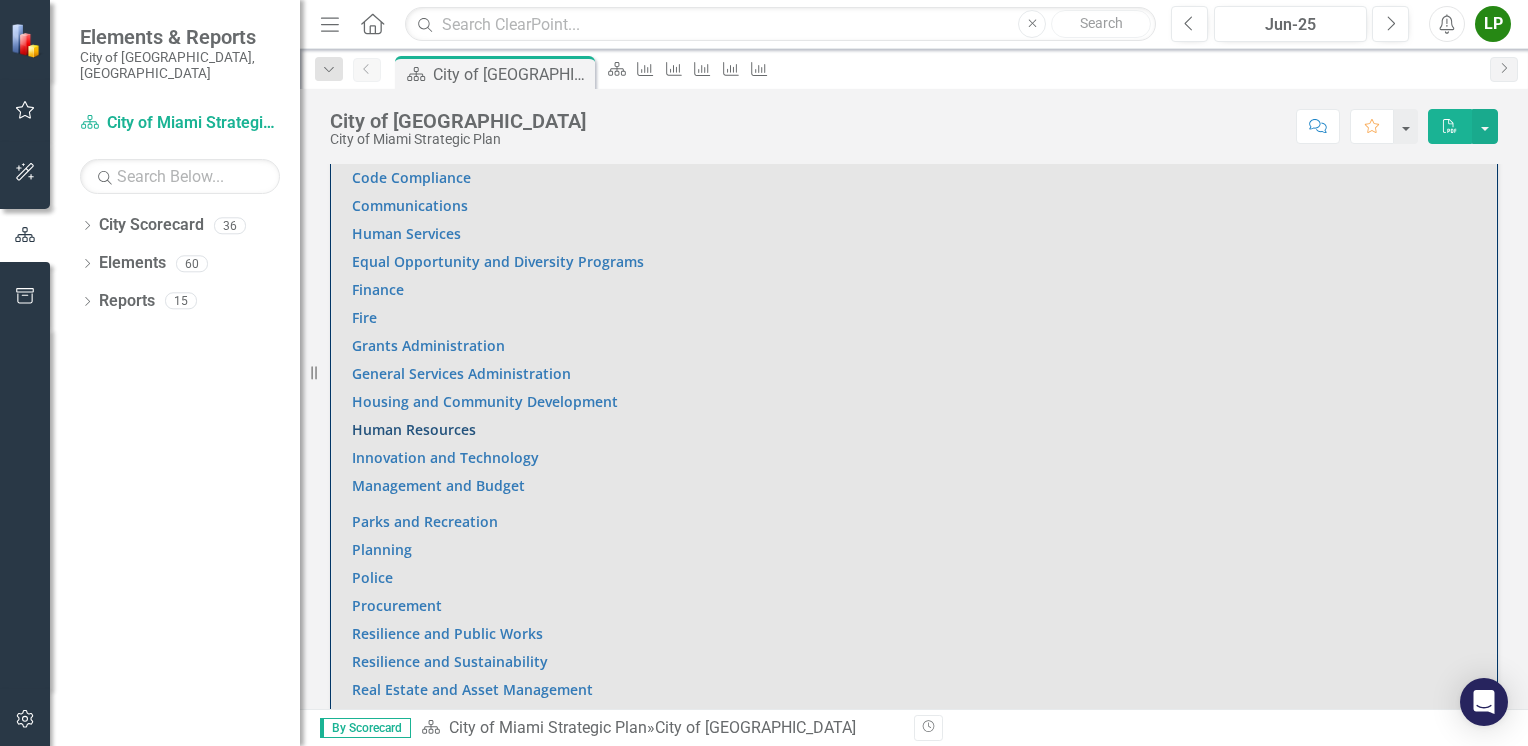 click on "Human Resources" at bounding box center [414, 429] 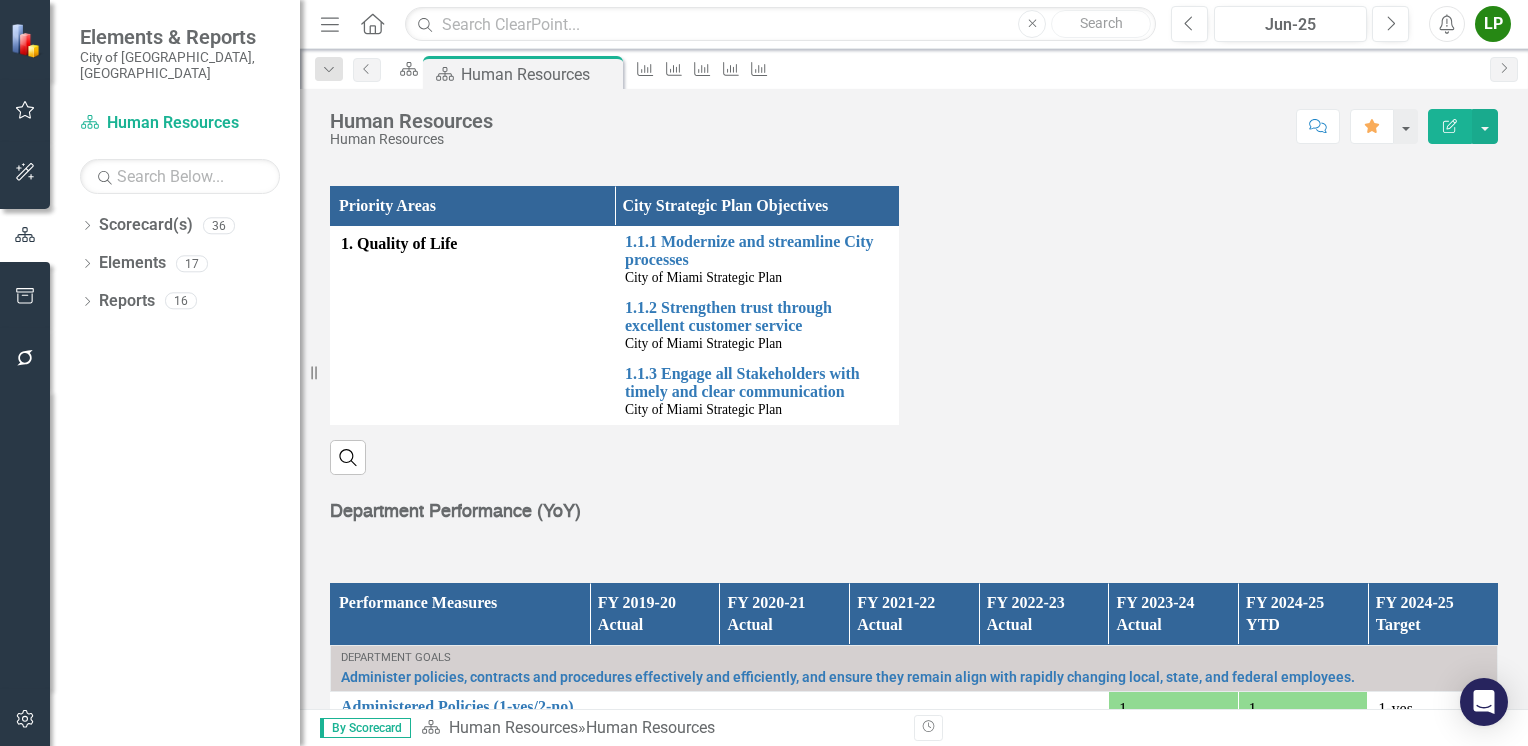 scroll, scrollTop: 600, scrollLeft: 0, axis: vertical 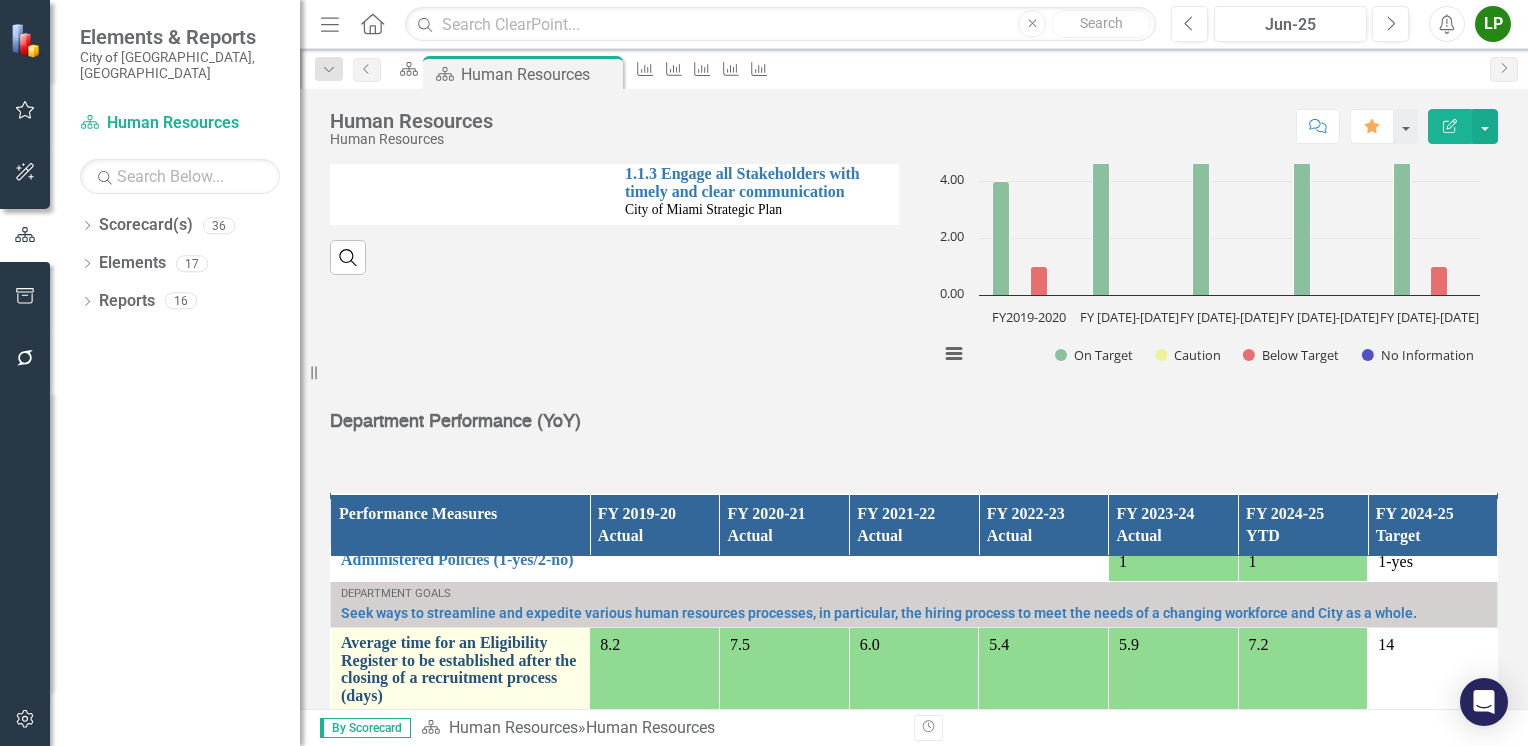 click on "Administered Policies (1-yes/2-no) Edit Edit Measure Link Open Element" at bounding box center [460, 563] 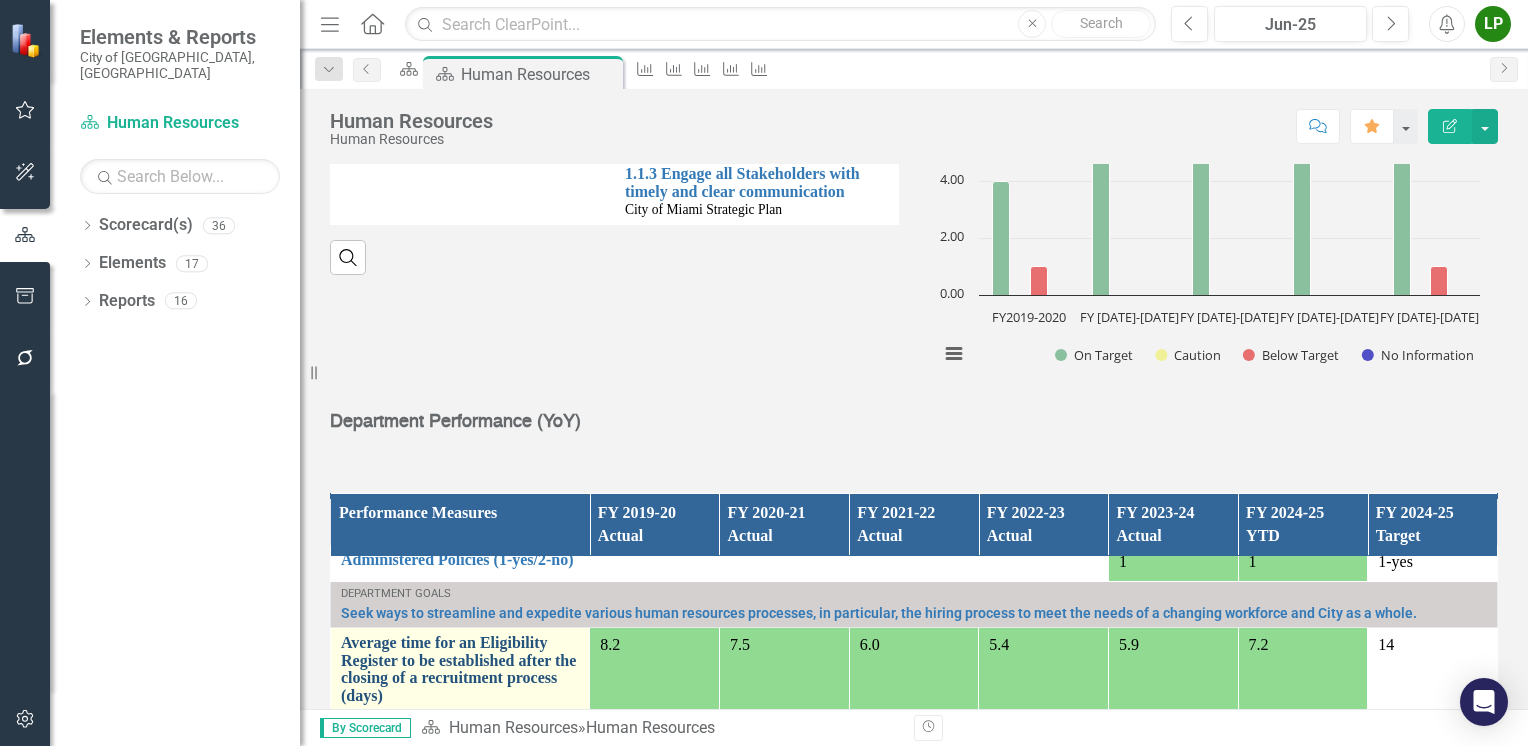 click on "Average time for an Eligibility Register to be established after the closing of a recruitment process (days)" at bounding box center (460, 669) 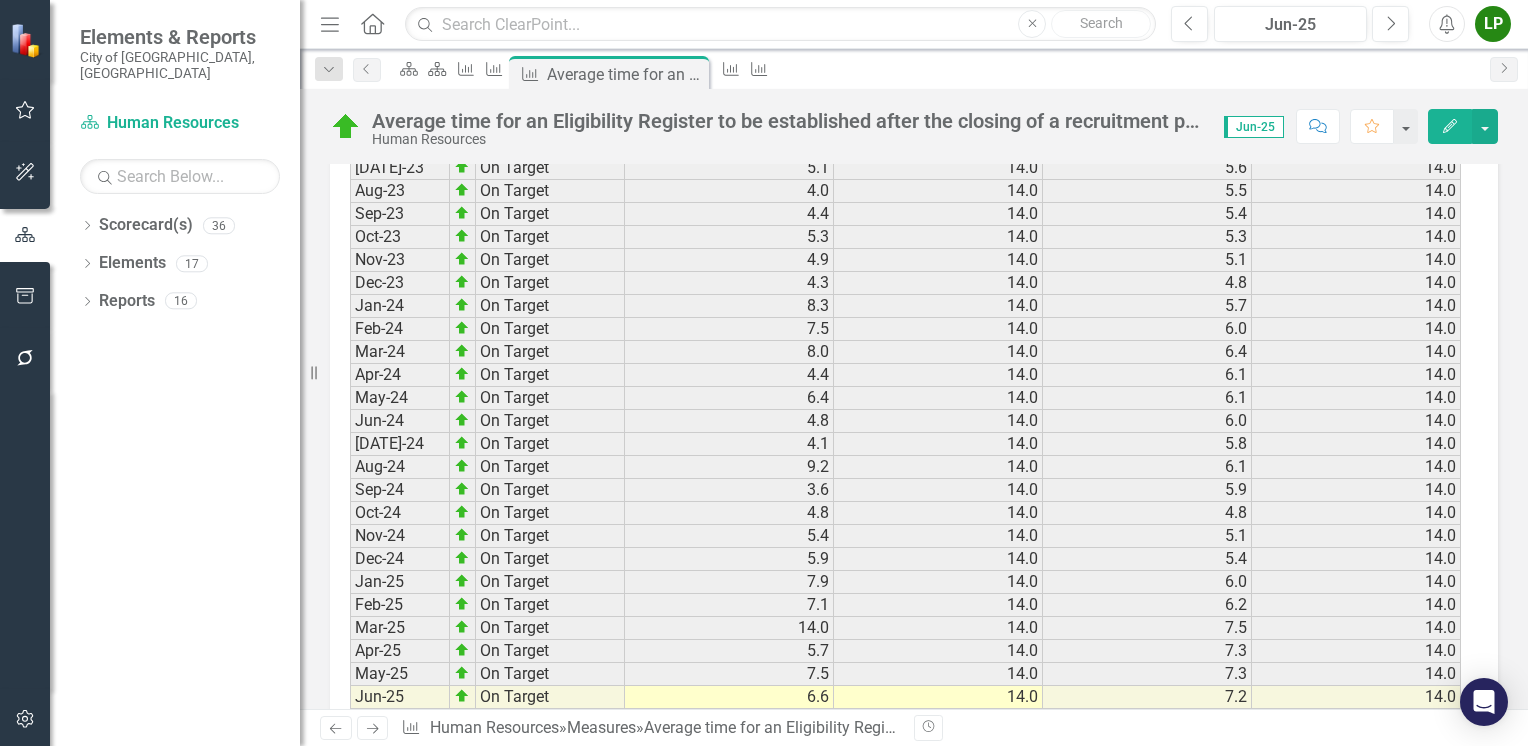 scroll, scrollTop: 2700, scrollLeft: 0, axis: vertical 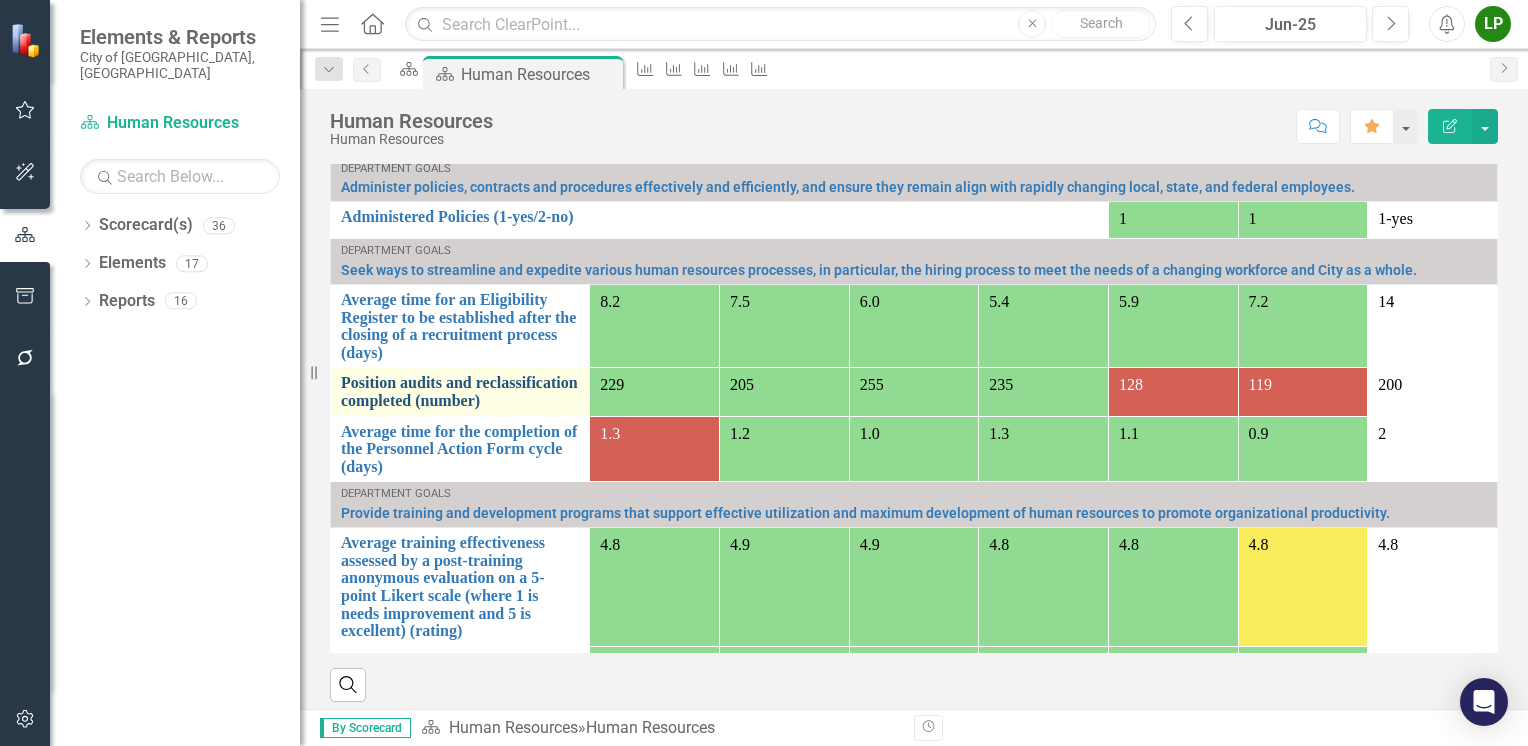click on "Position audits and reclassification completed (number)" at bounding box center (460, 391) 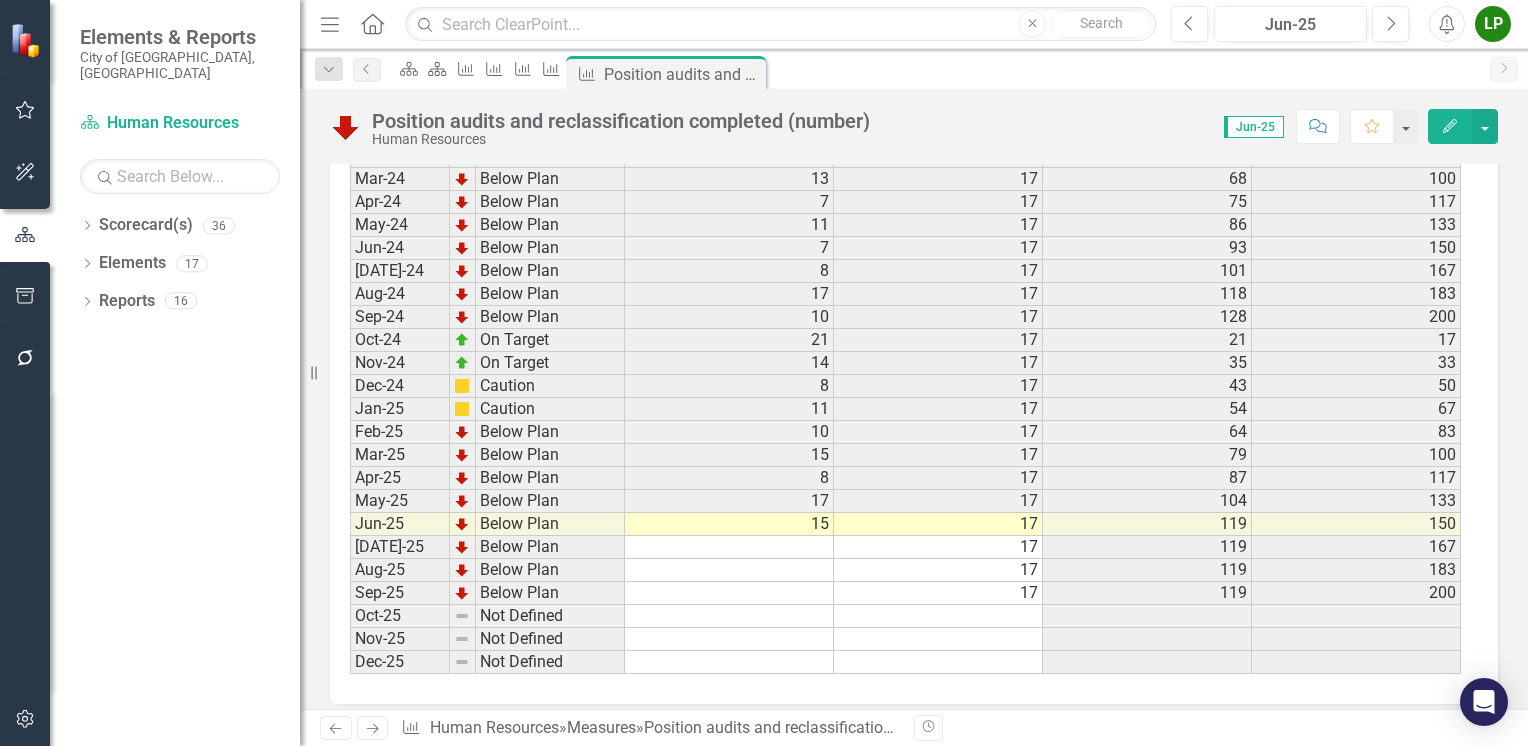scroll, scrollTop: 2765, scrollLeft: 0, axis: vertical 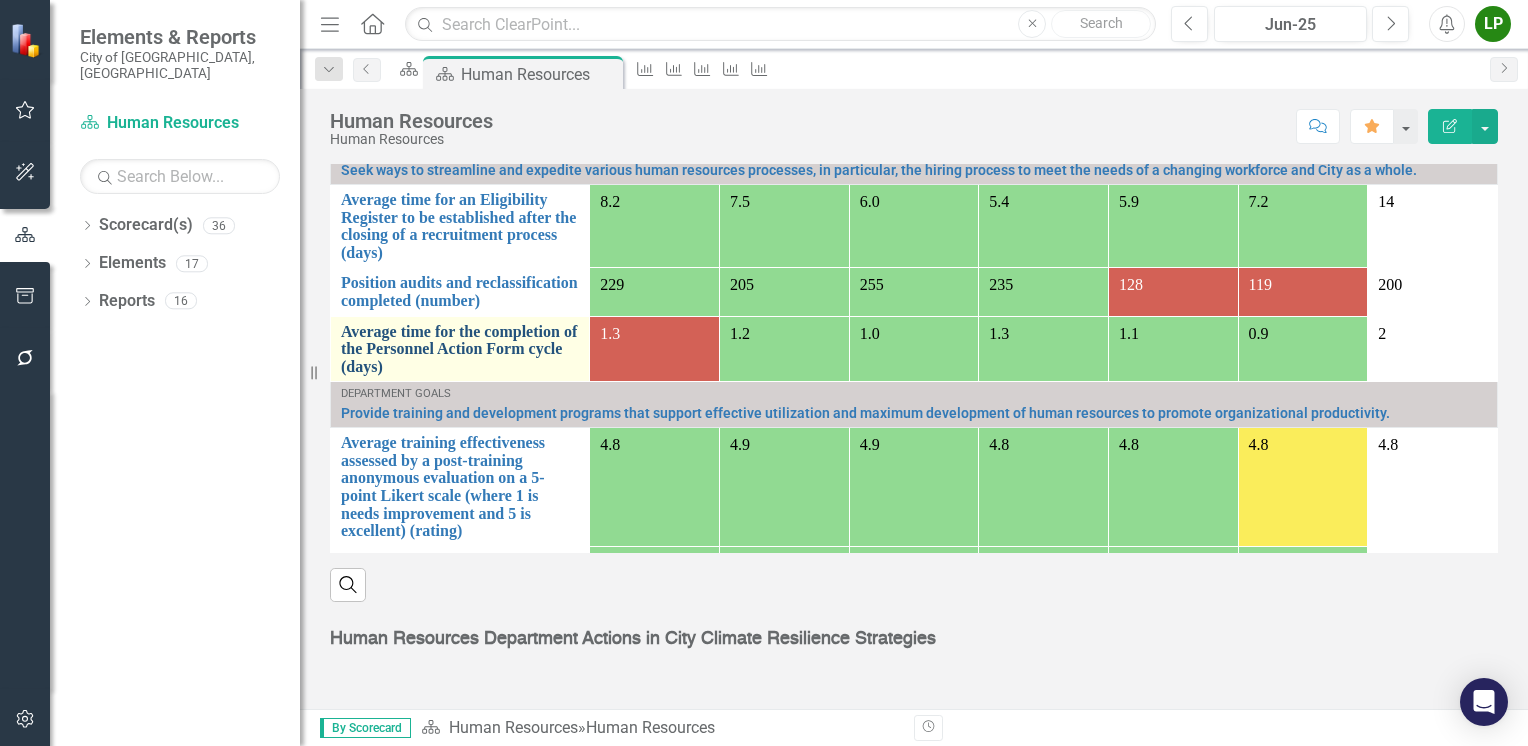 click on "Average time for the completion of the Personnel Action Form cycle (days)" at bounding box center [460, 349] 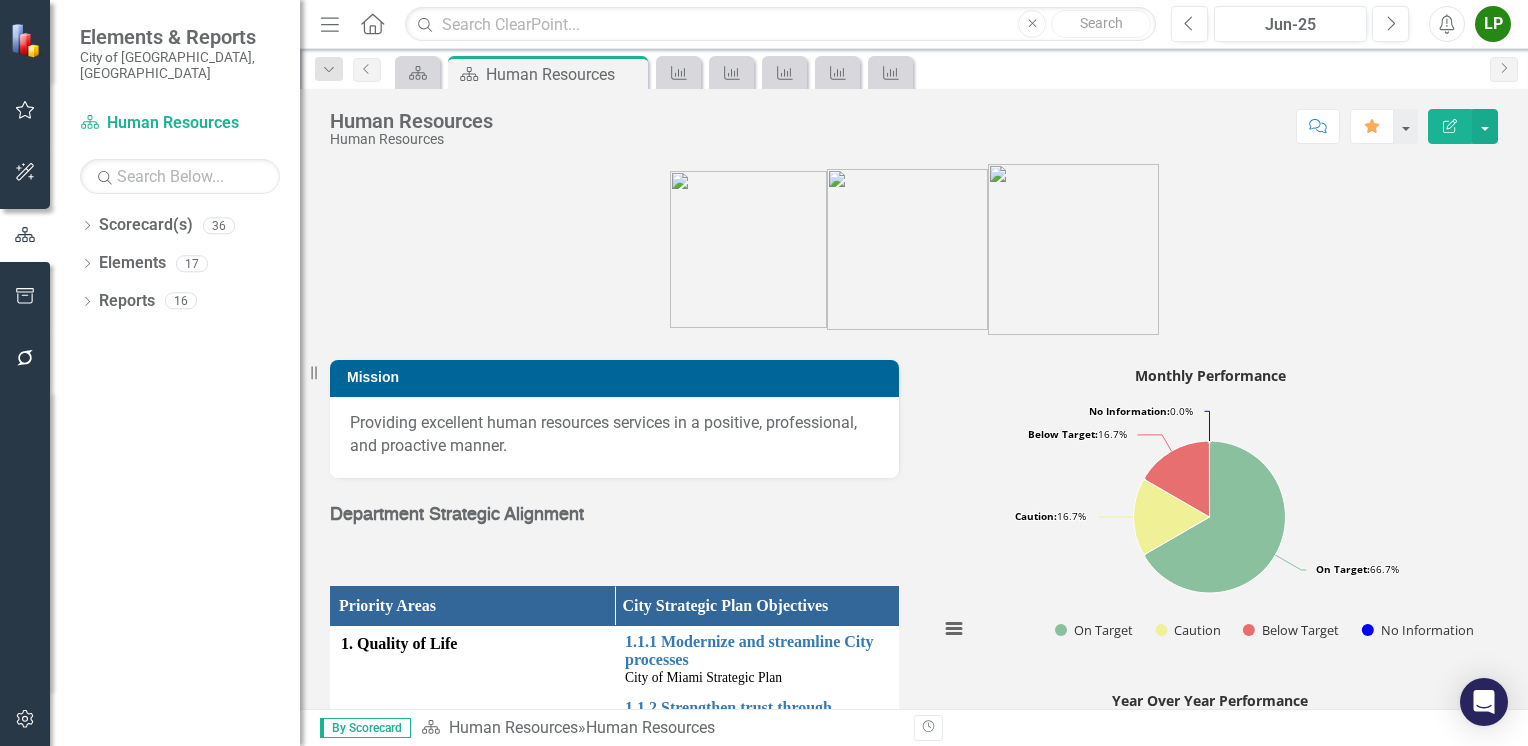 scroll, scrollTop: 0, scrollLeft: 0, axis: both 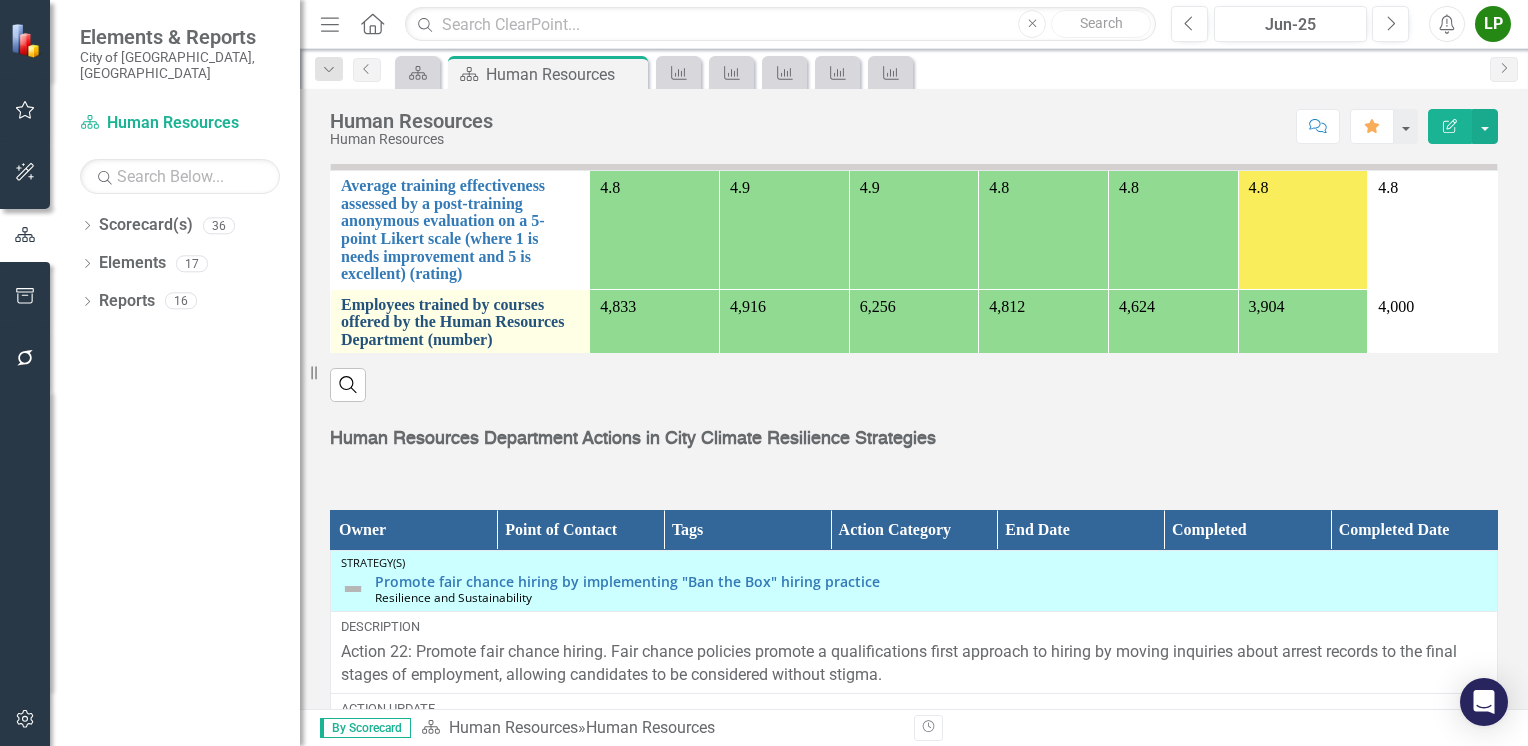 click on "Employees trained by courses offered by the Human Resources Department (number)" at bounding box center [460, 322] 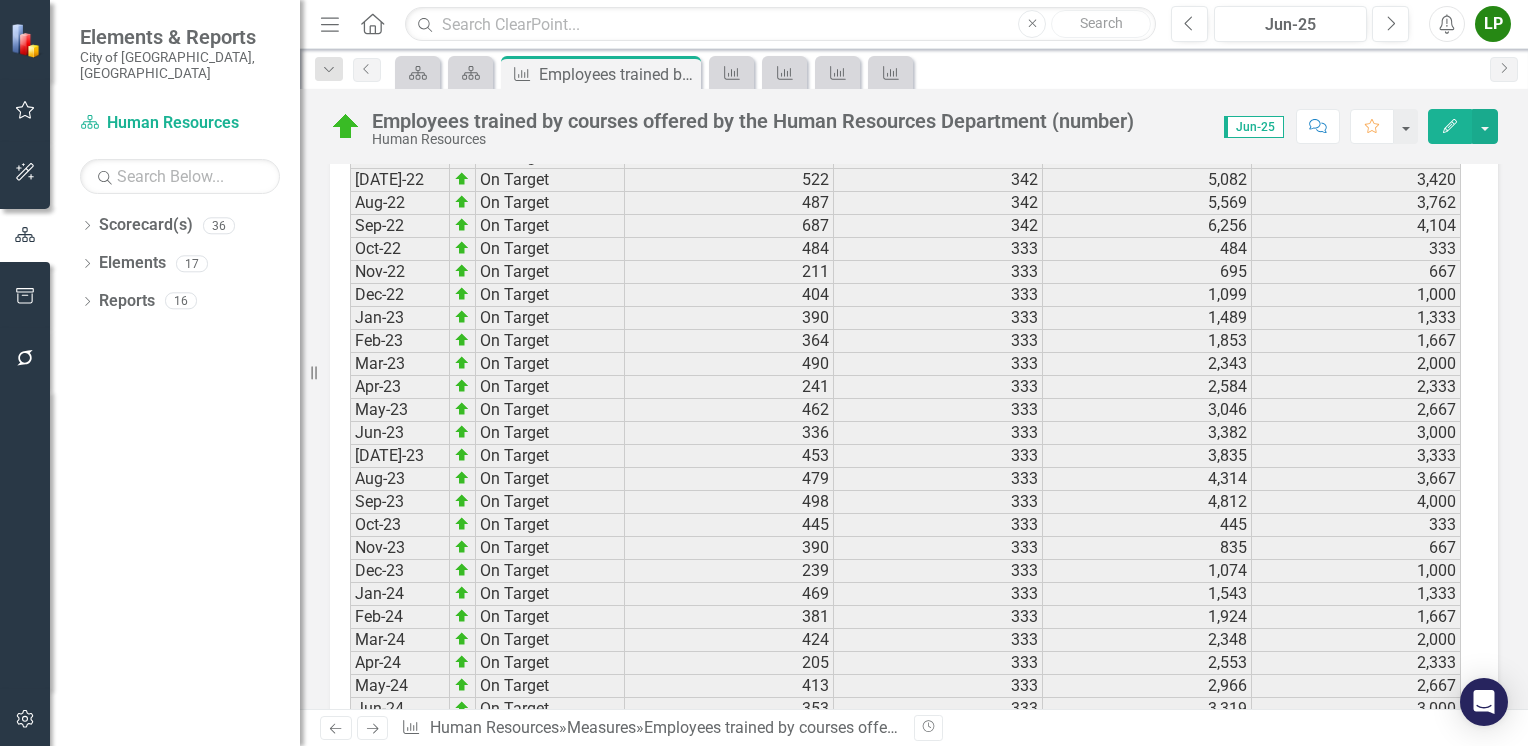 scroll, scrollTop: 2184, scrollLeft: 0, axis: vertical 